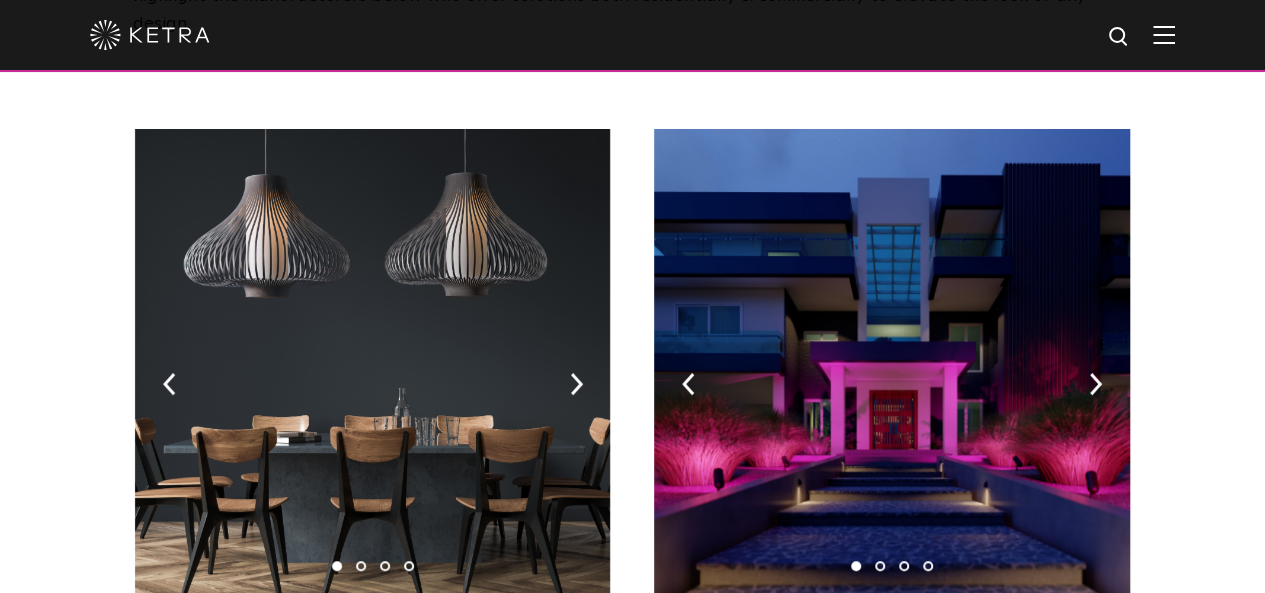 scroll, scrollTop: 321, scrollLeft: 0, axis: vertical 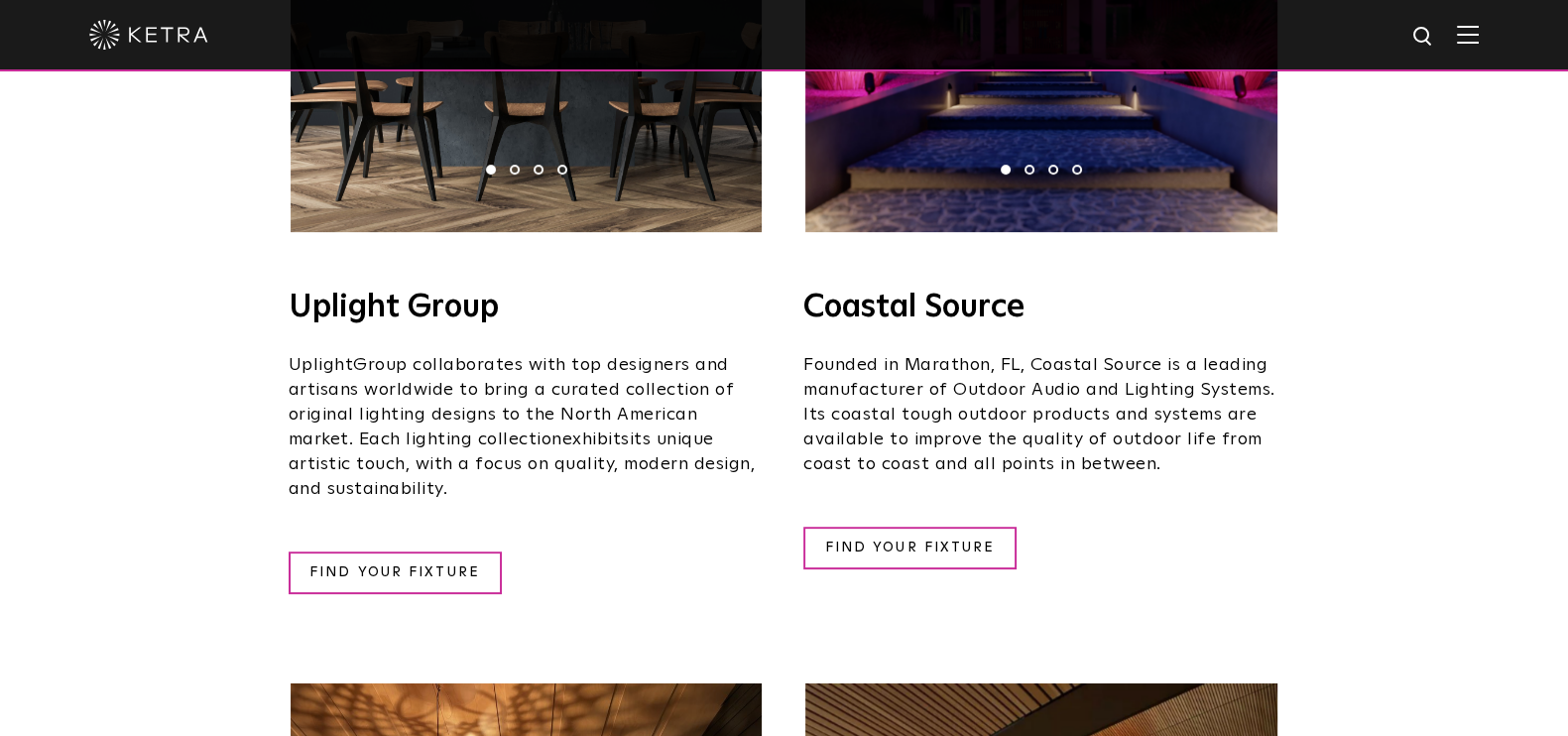 click at bounding box center [1040, -16] 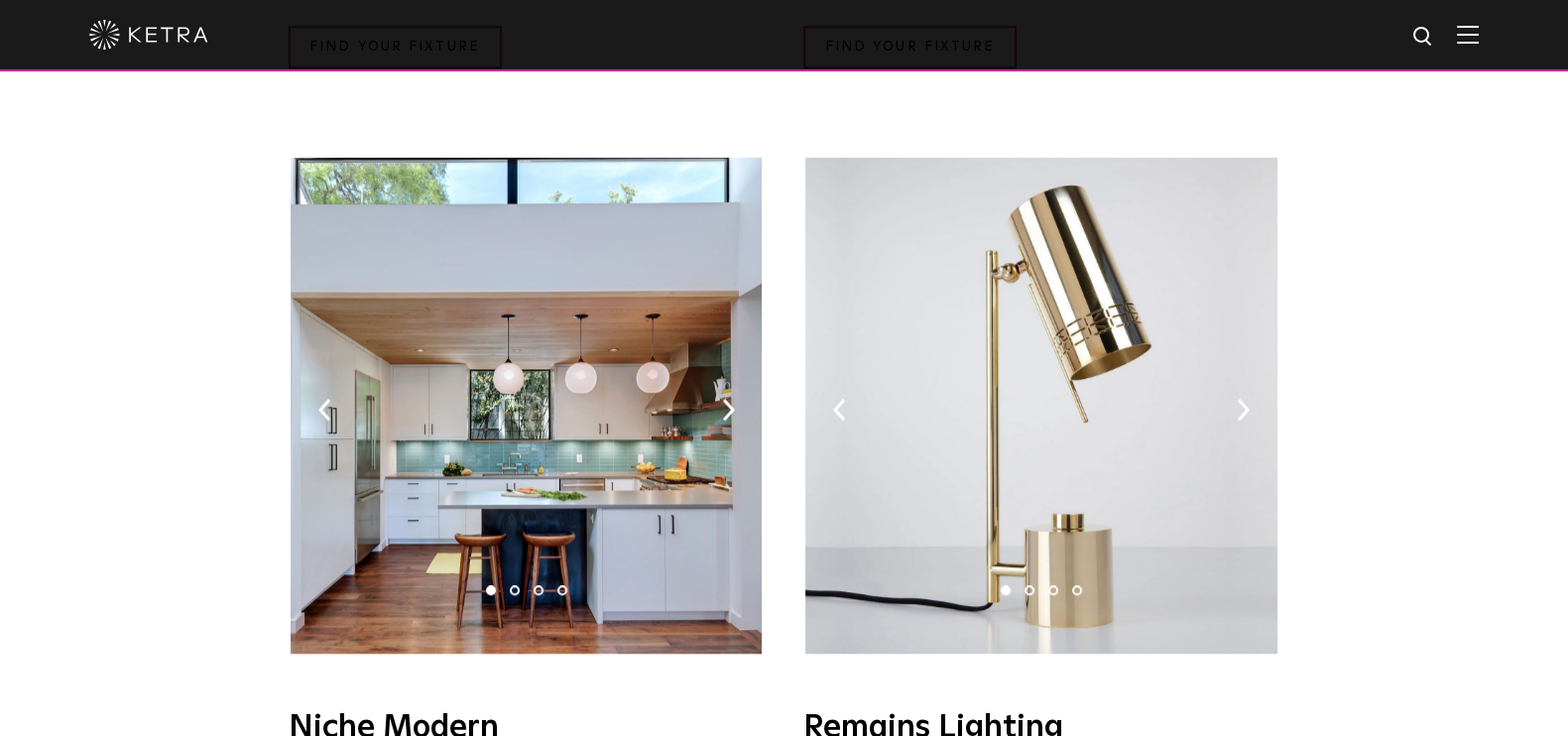 scroll, scrollTop: 2157, scrollLeft: 0, axis: vertical 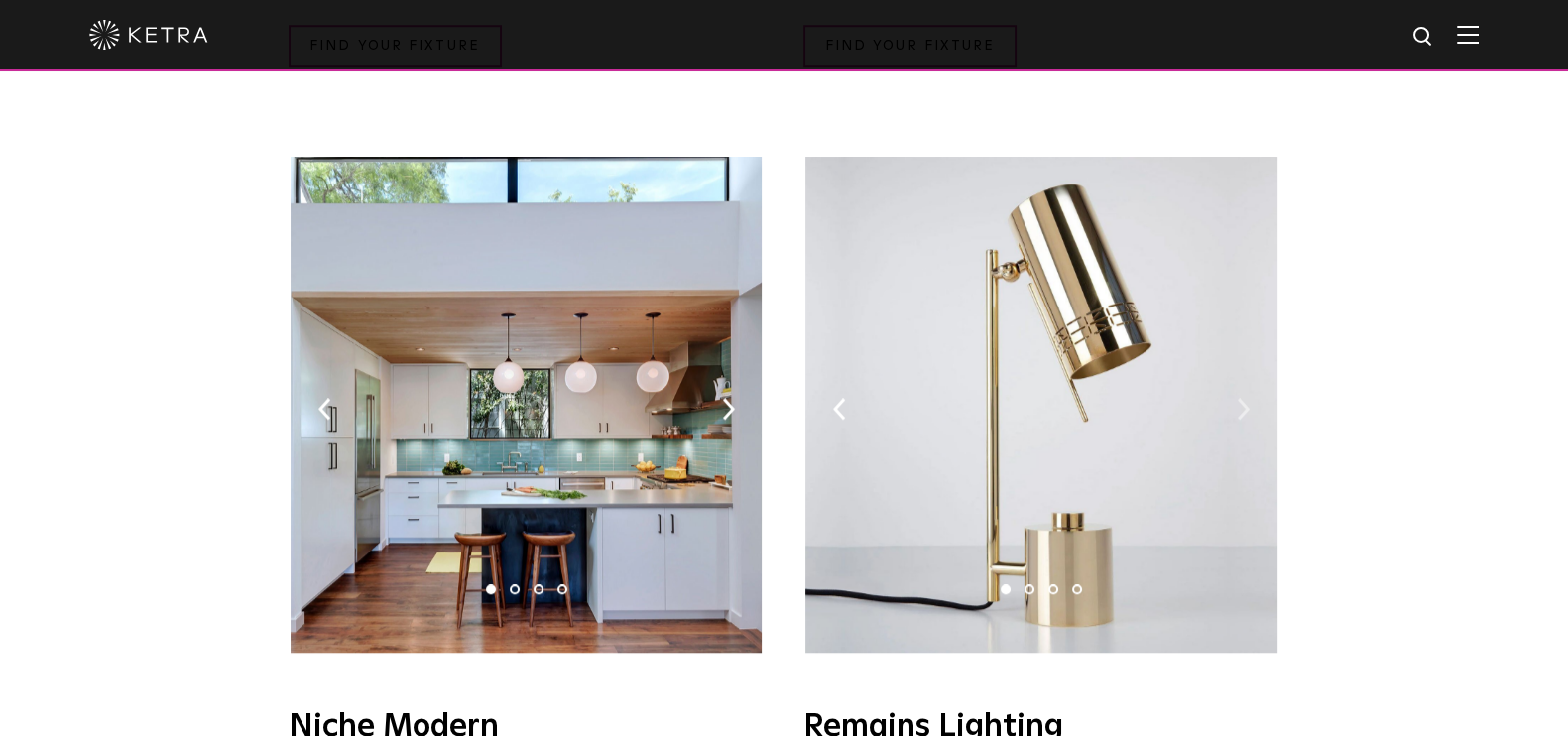 click at bounding box center (1243, 409) 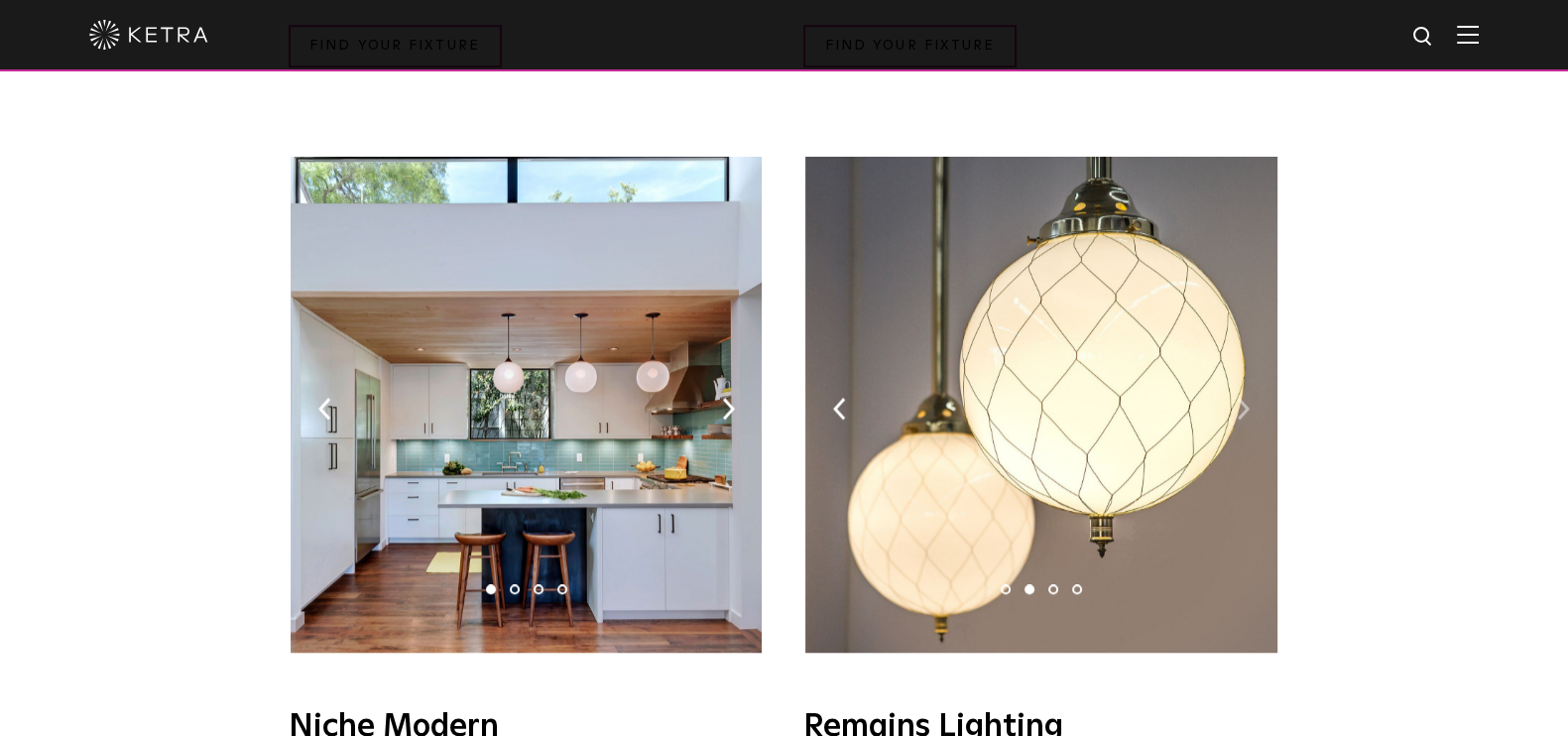 click at bounding box center (1243, 409) 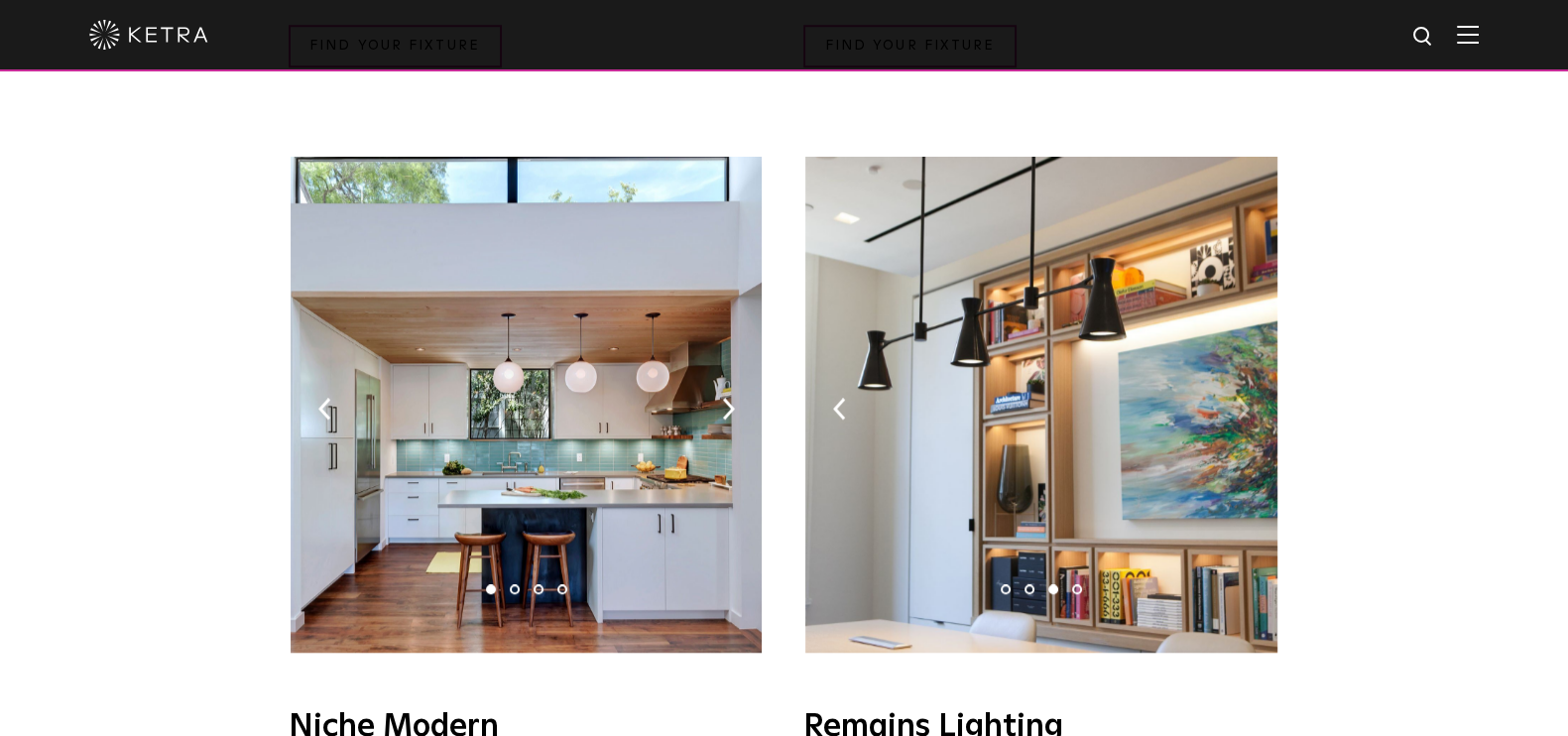click at bounding box center (1243, 409) 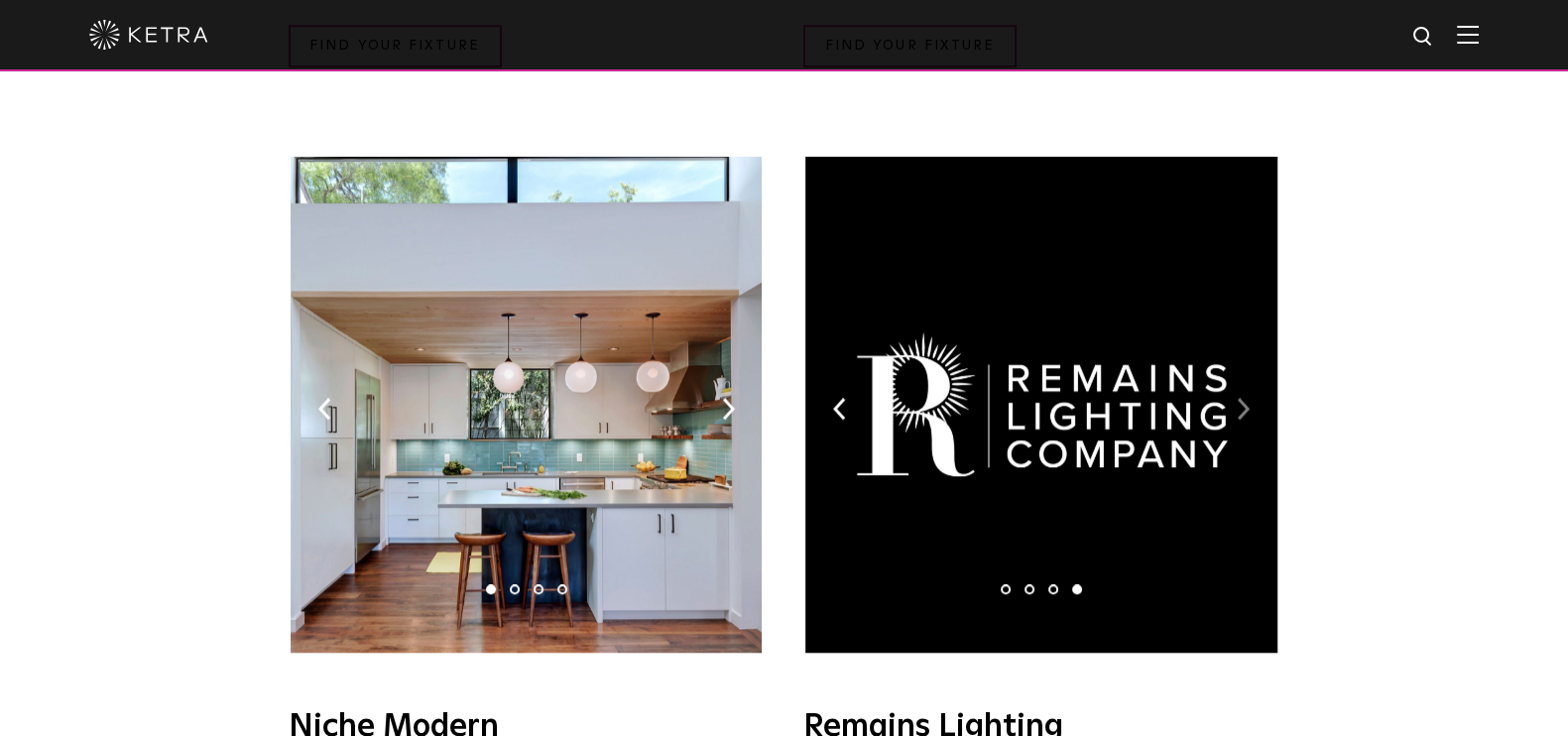 click at bounding box center [1243, 409] 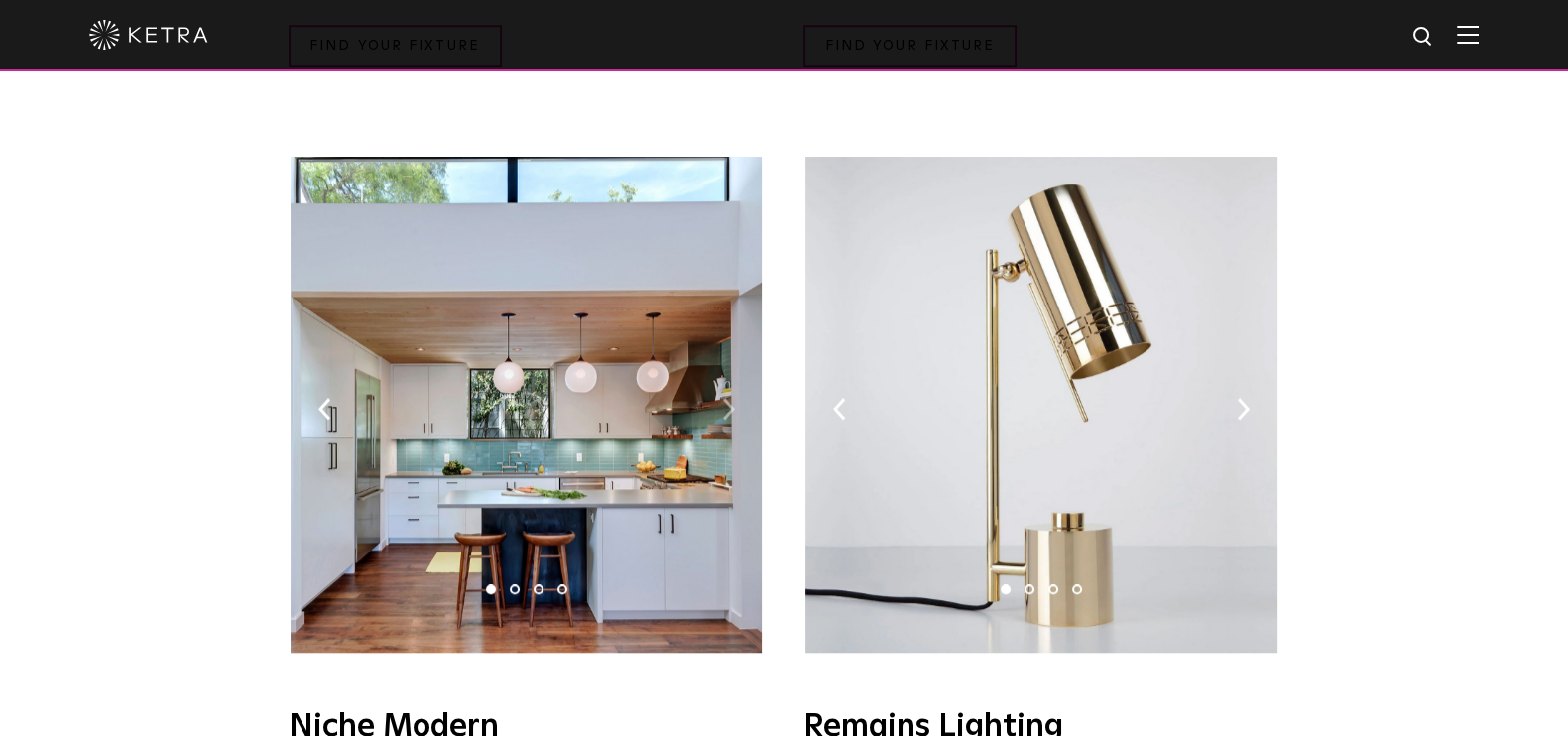 click at bounding box center [728, 409] 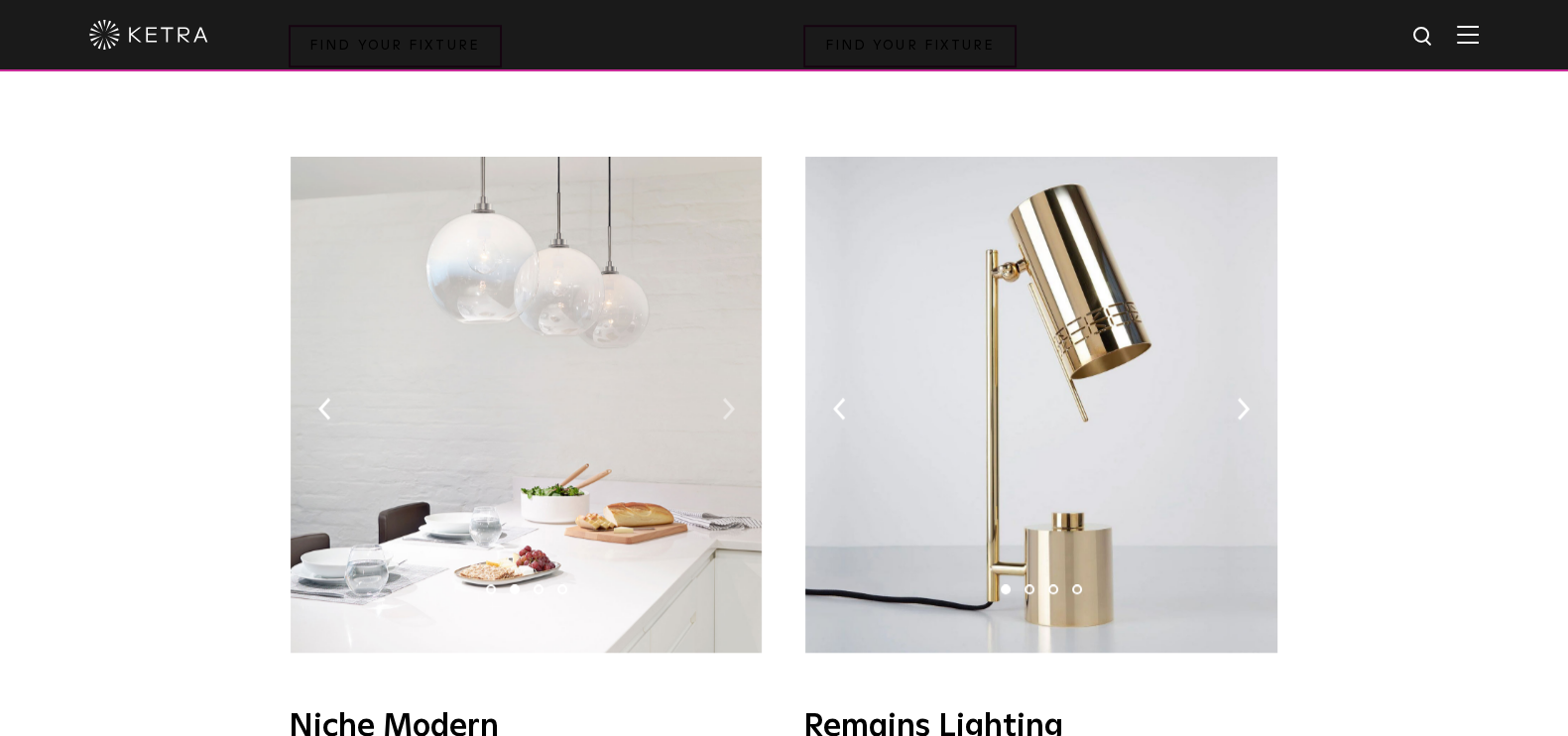 click at bounding box center [728, 409] 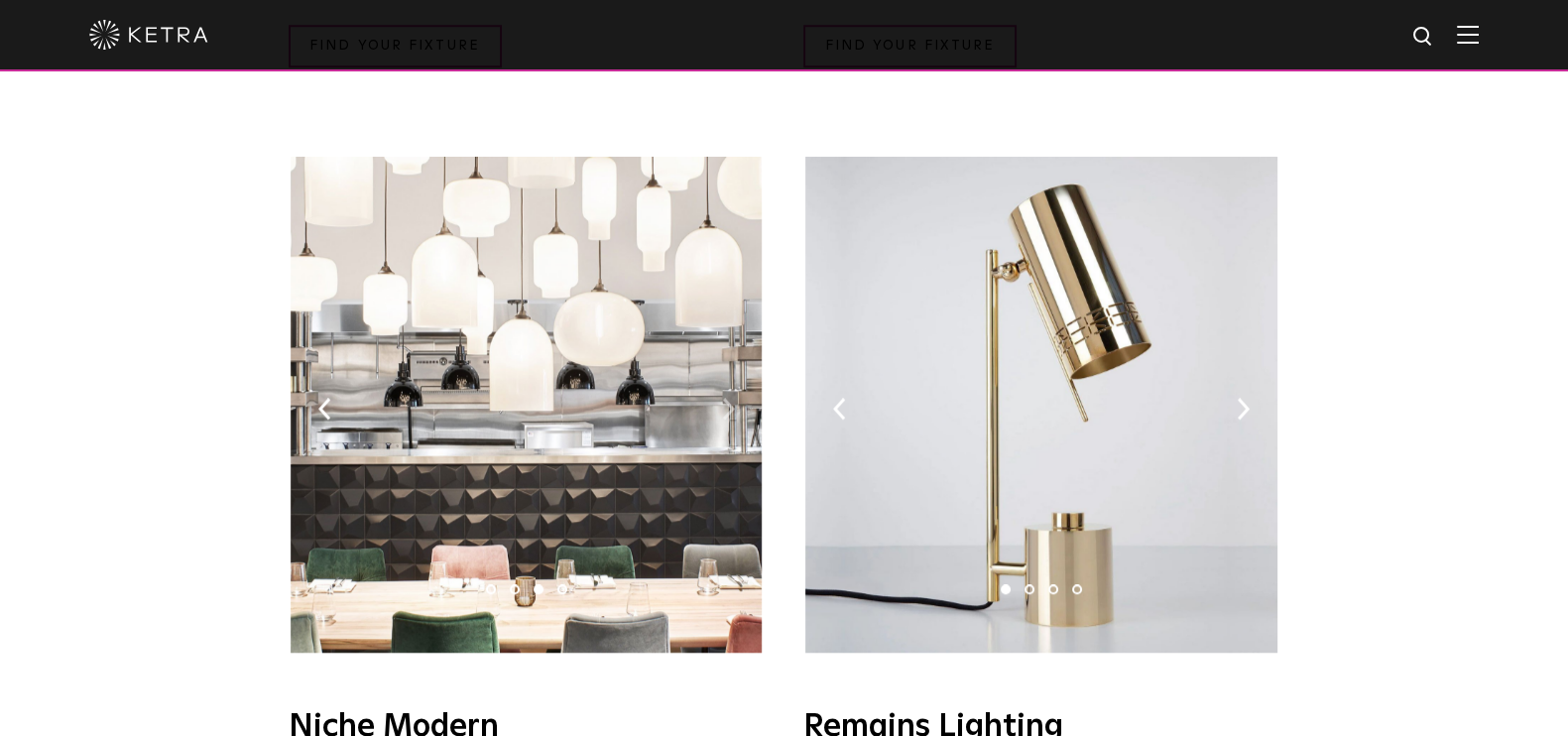 click at bounding box center (728, 409) 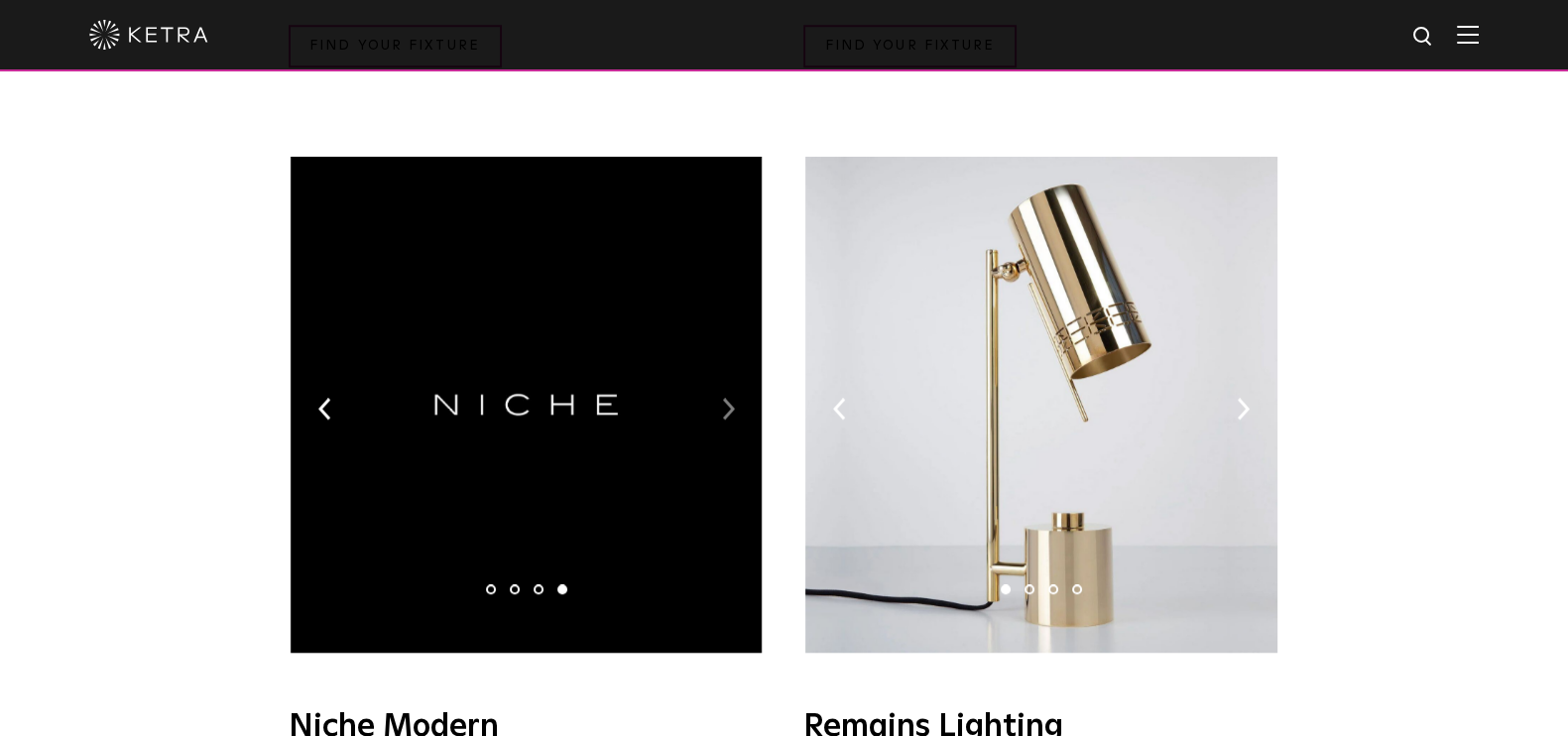 click at bounding box center [728, 409] 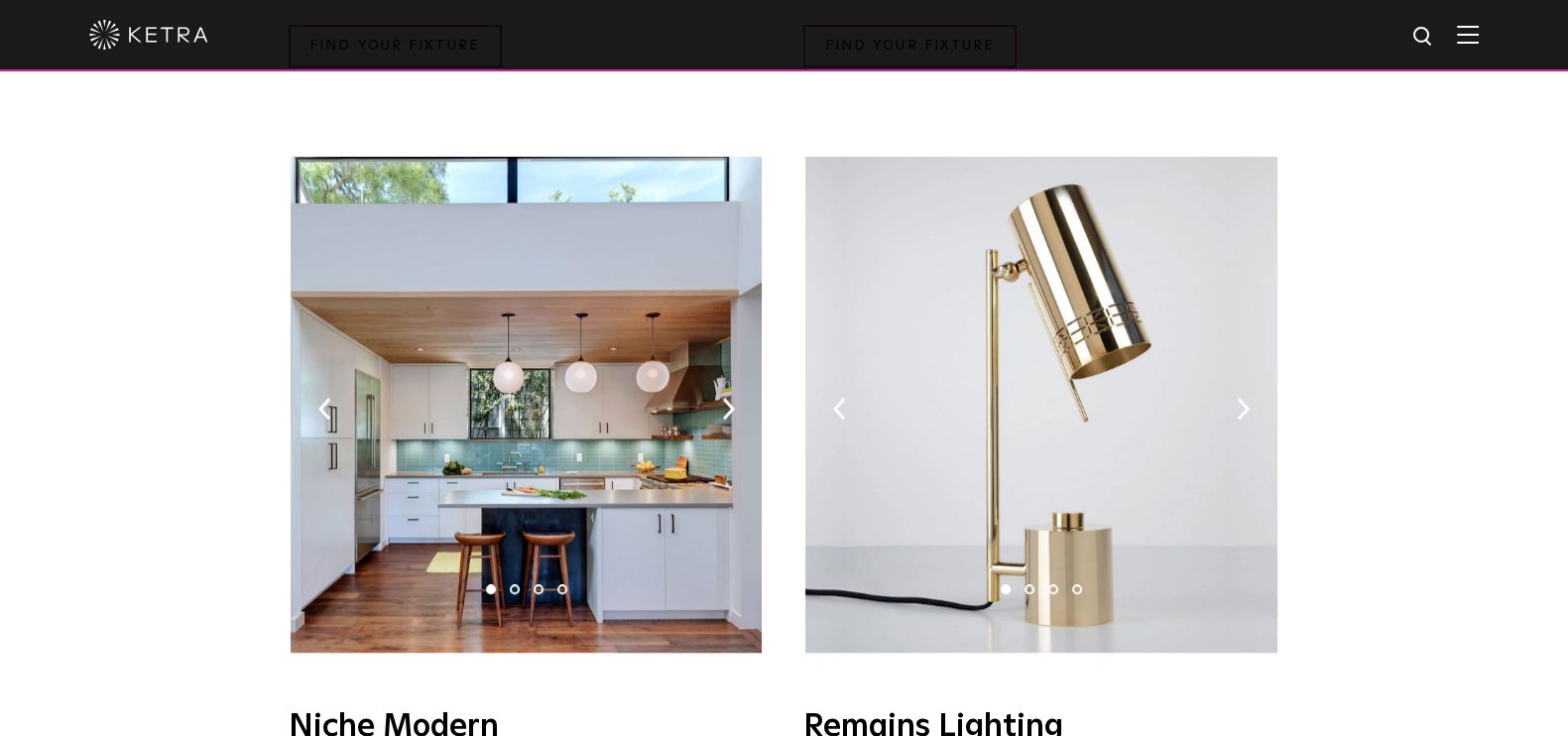 click at bounding box center (526, 405) 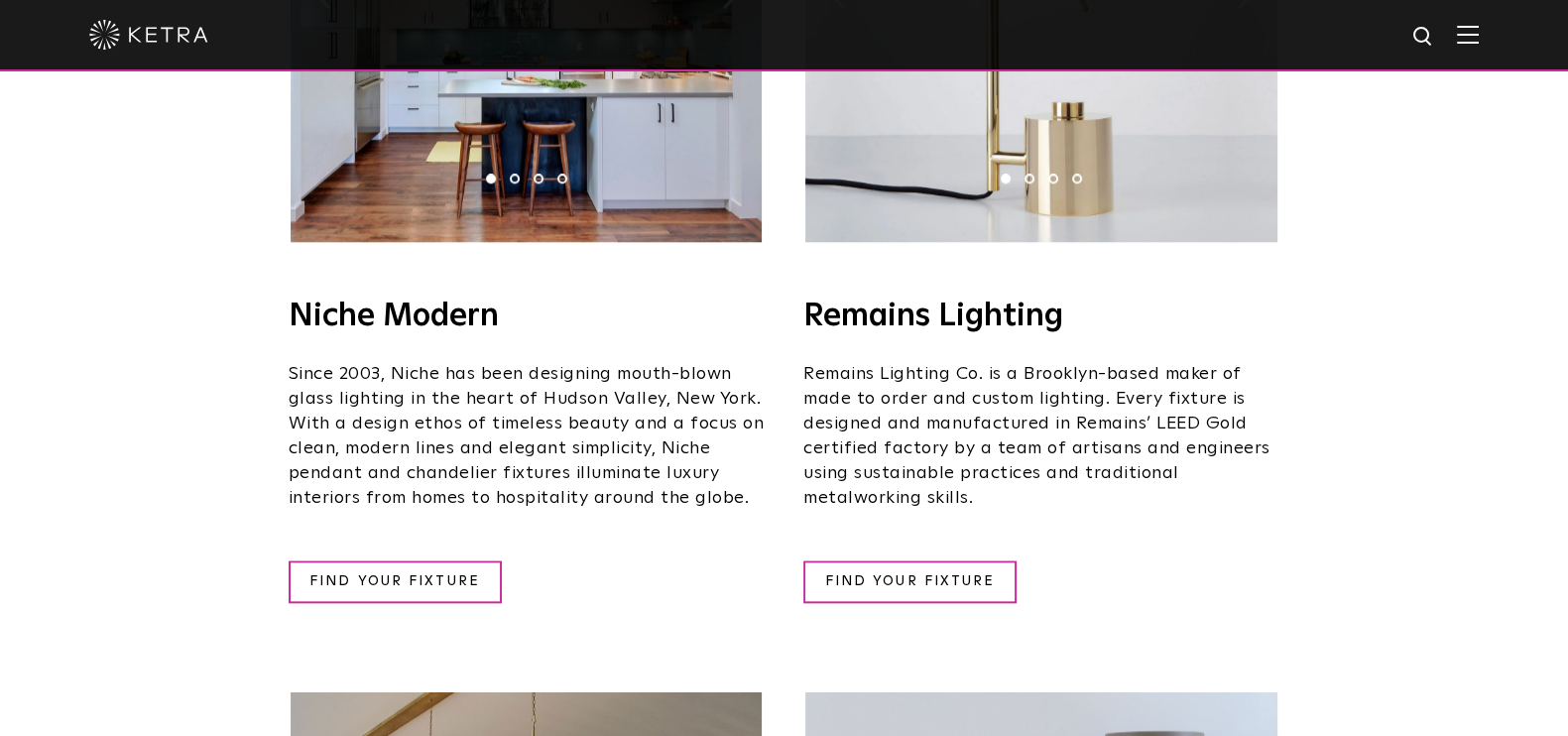 scroll, scrollTop: 2573, scrollLeft: 0, axis: vertical 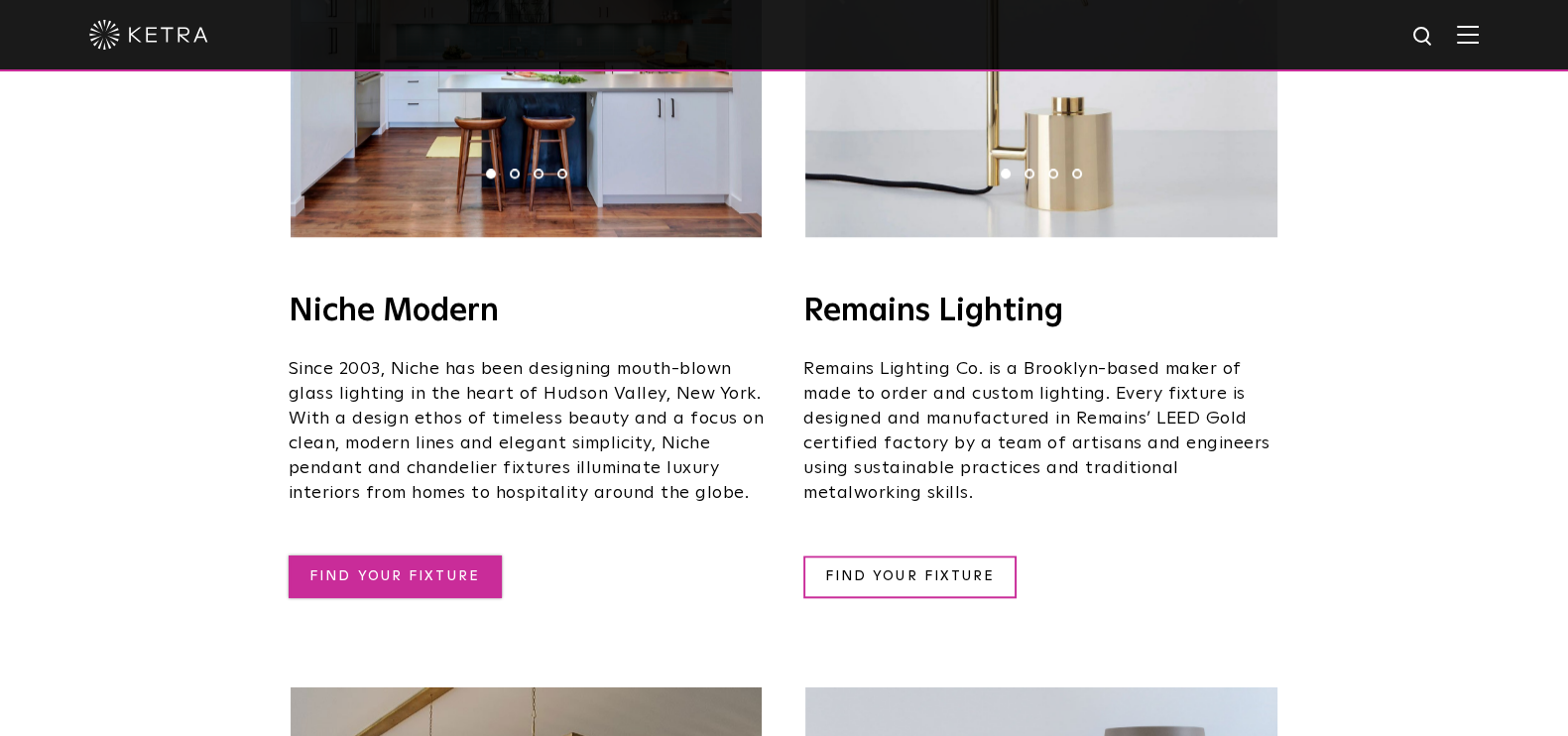 click on "FIND YOUR FIXTURE" at bounding box center (395, 576) 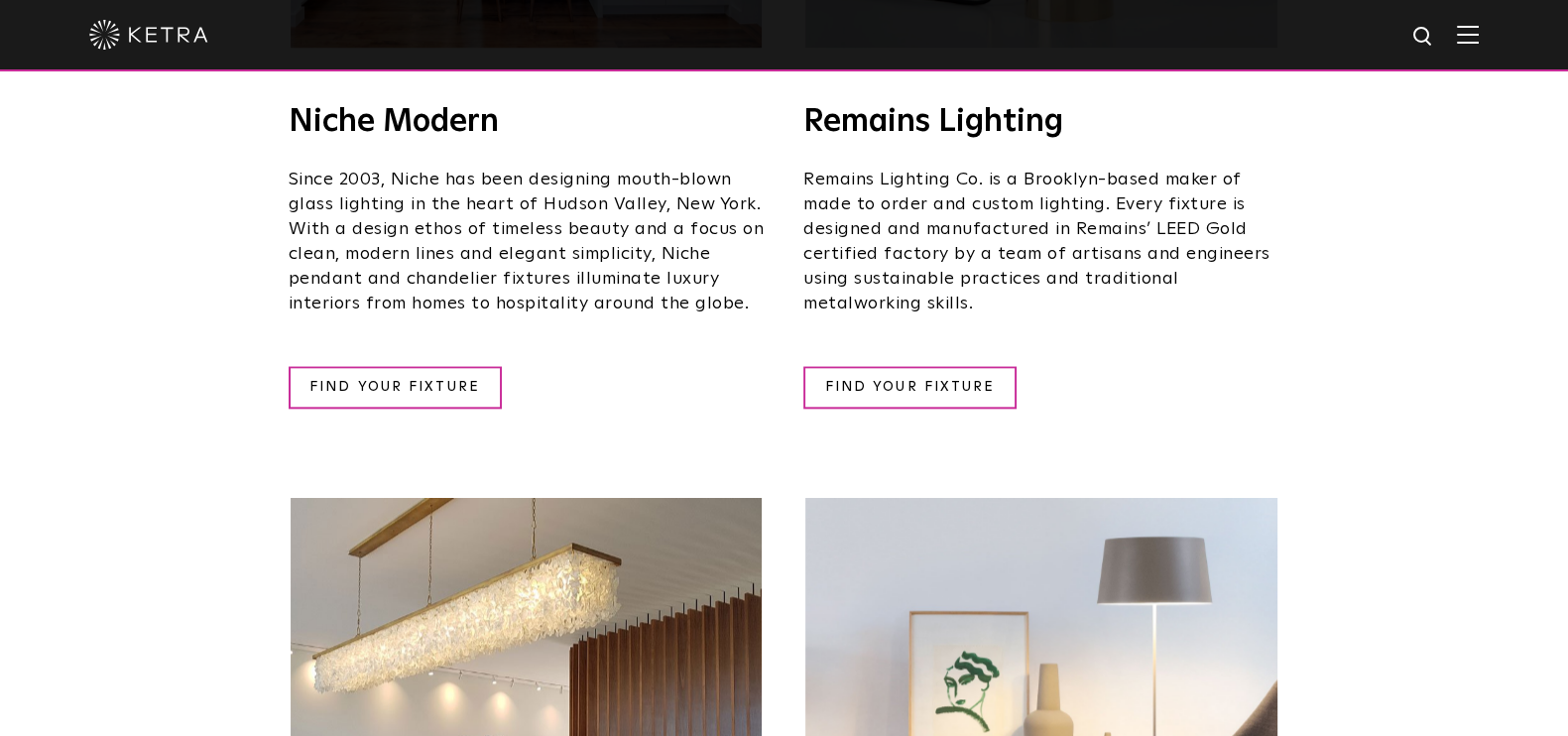scroll, scrollTop: 2763, scrollLeft: 0, axis: vertical 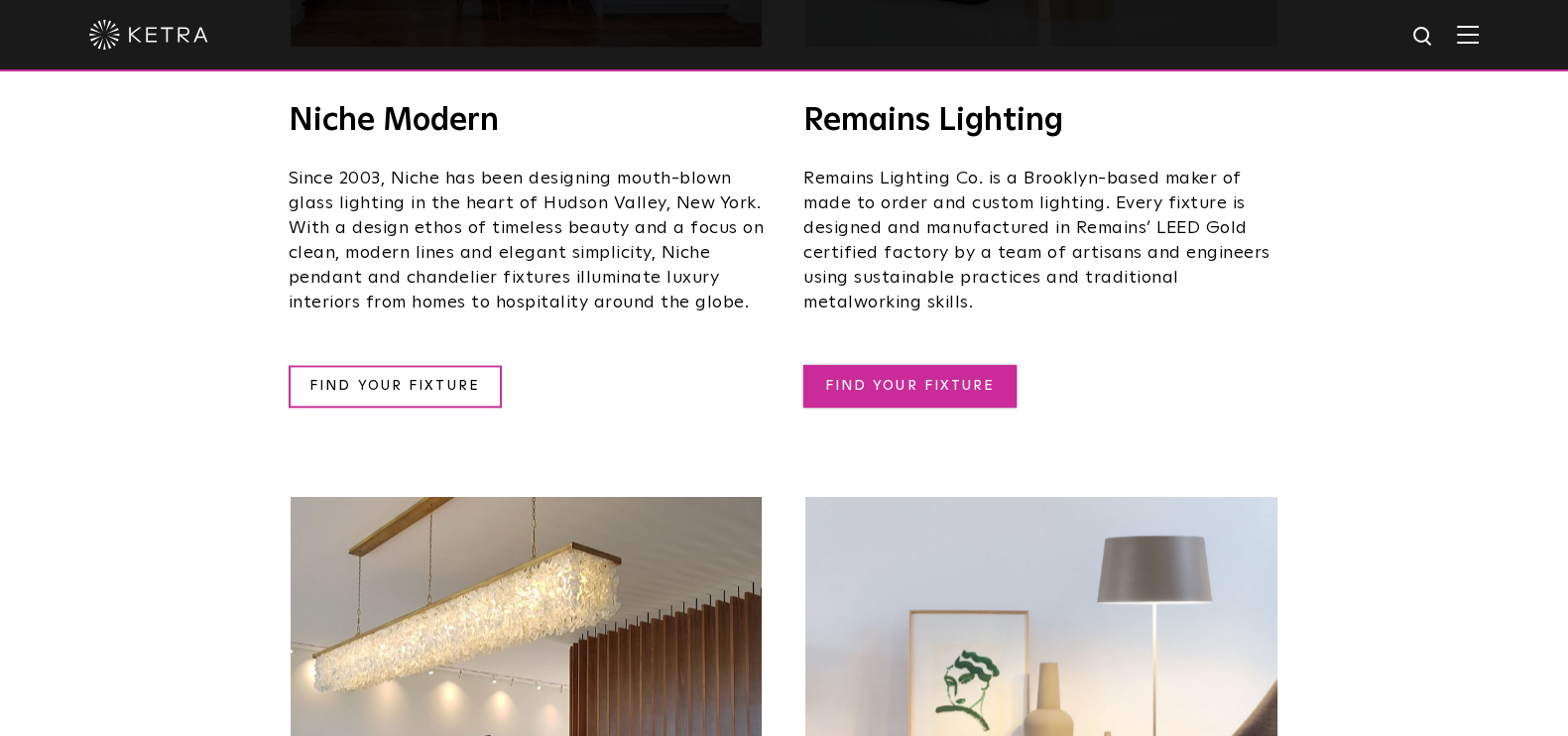 click on "FIND YOUR FIXTURE" at bounding box center [909, 386] 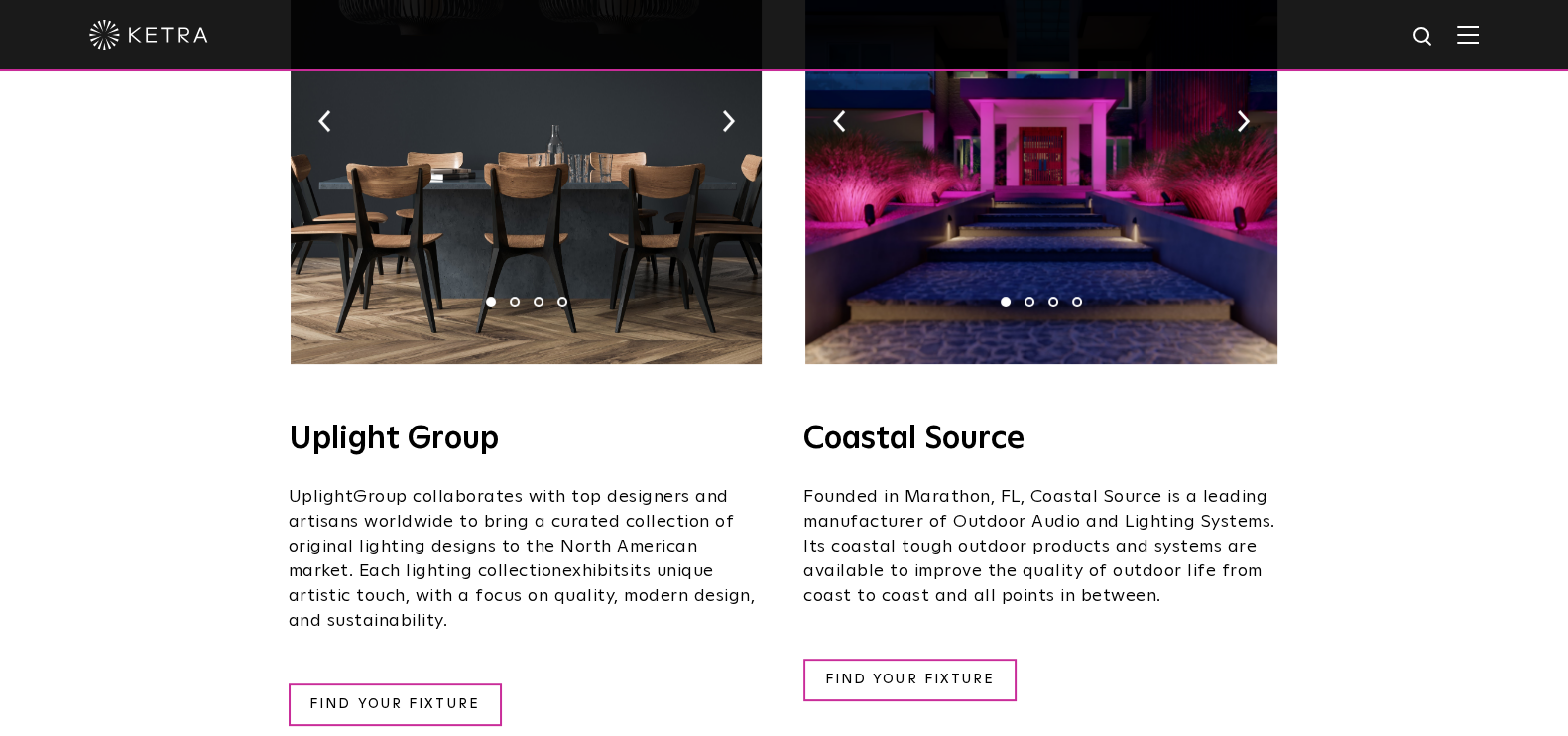 scroll, scrollTop: 554, scrollLeft: 0, axis: vertical 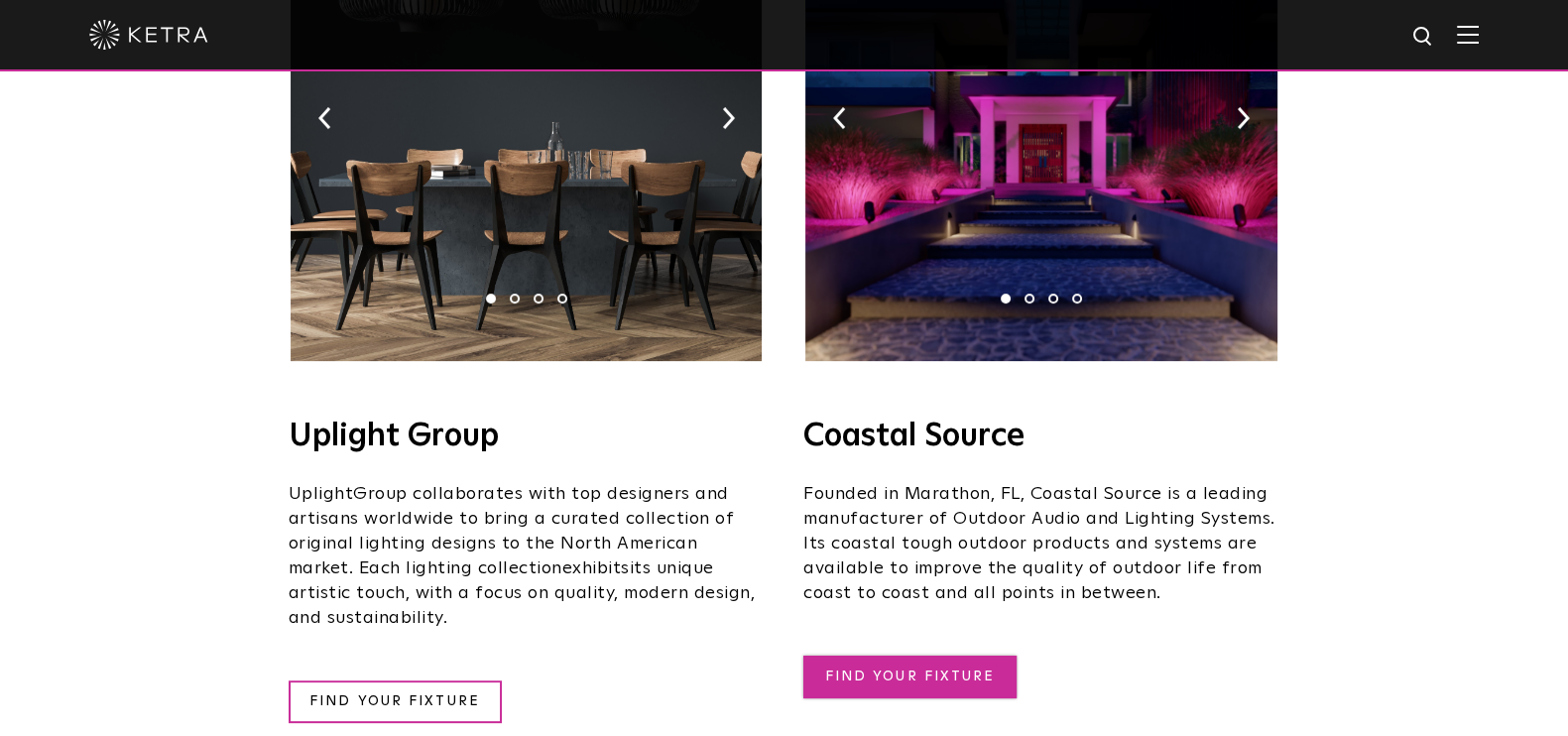 click on "FIND YOUR FIXTURE" at bounding box center (909, 676) 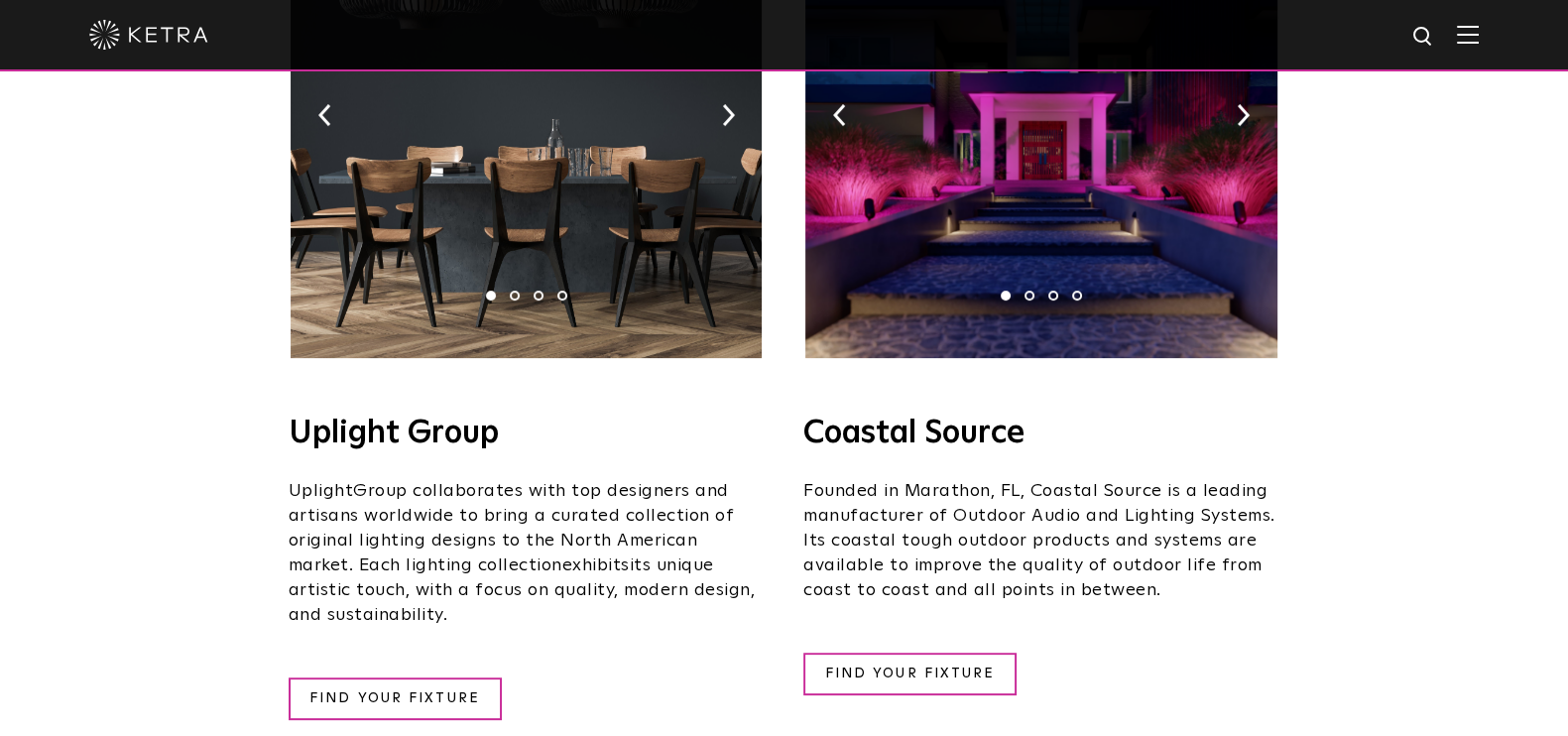 scroll, scrollTop: 559, scrollLeft: 0, axis: vertical 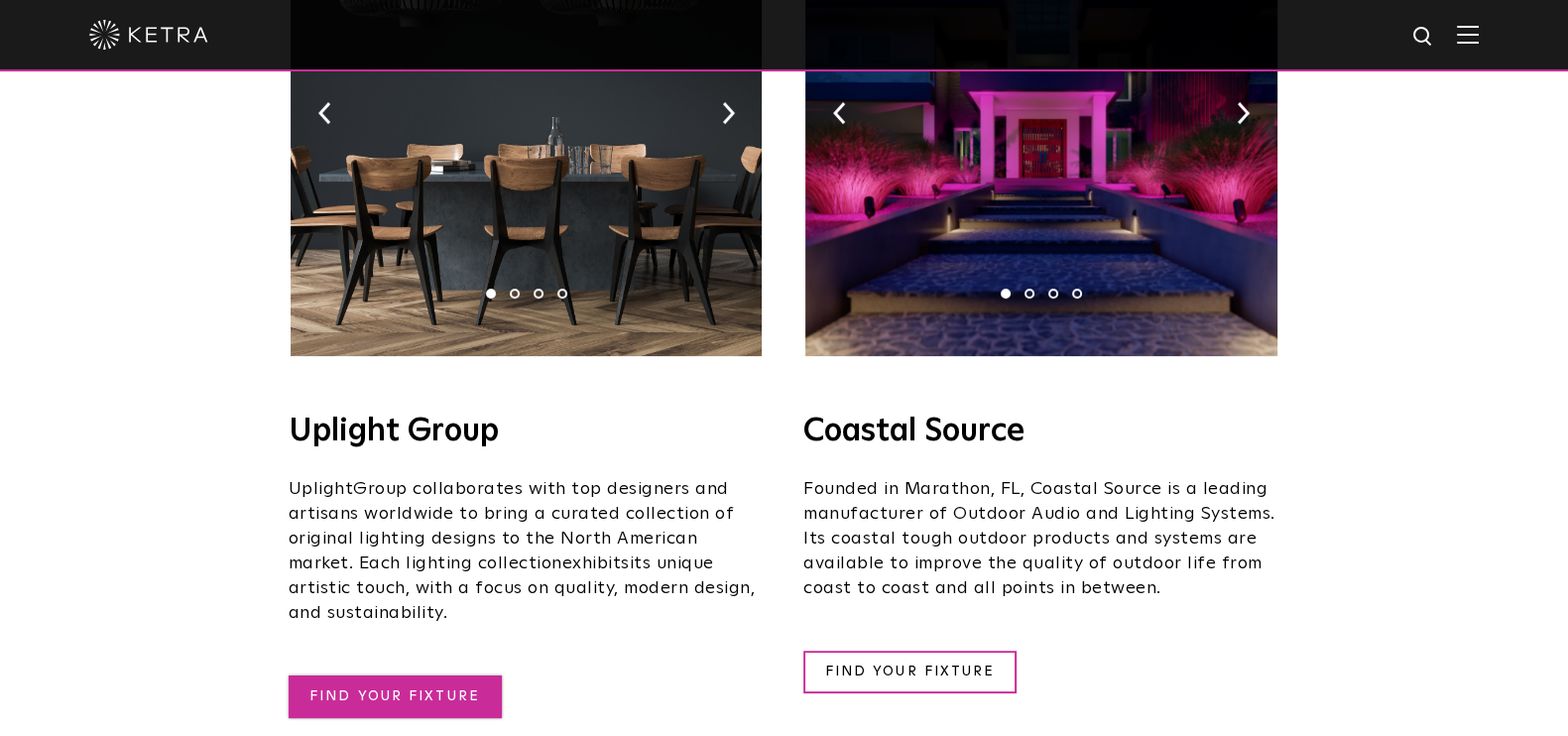 click on "FIND YOUR FIXTURE" at bounding box center (395, 696) 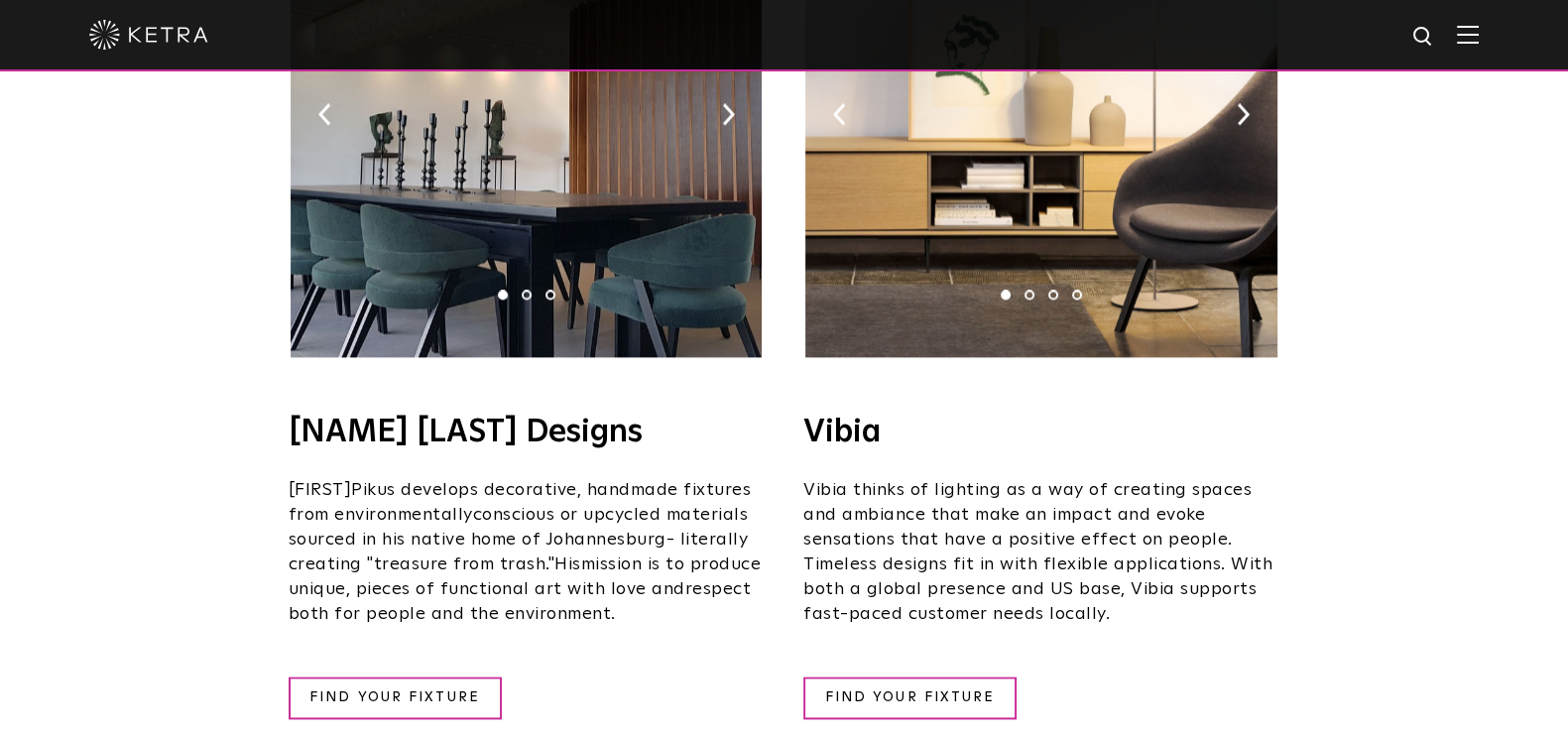 scroll, scrollTop: 3401, scrollLeft: 0, axis: vertical 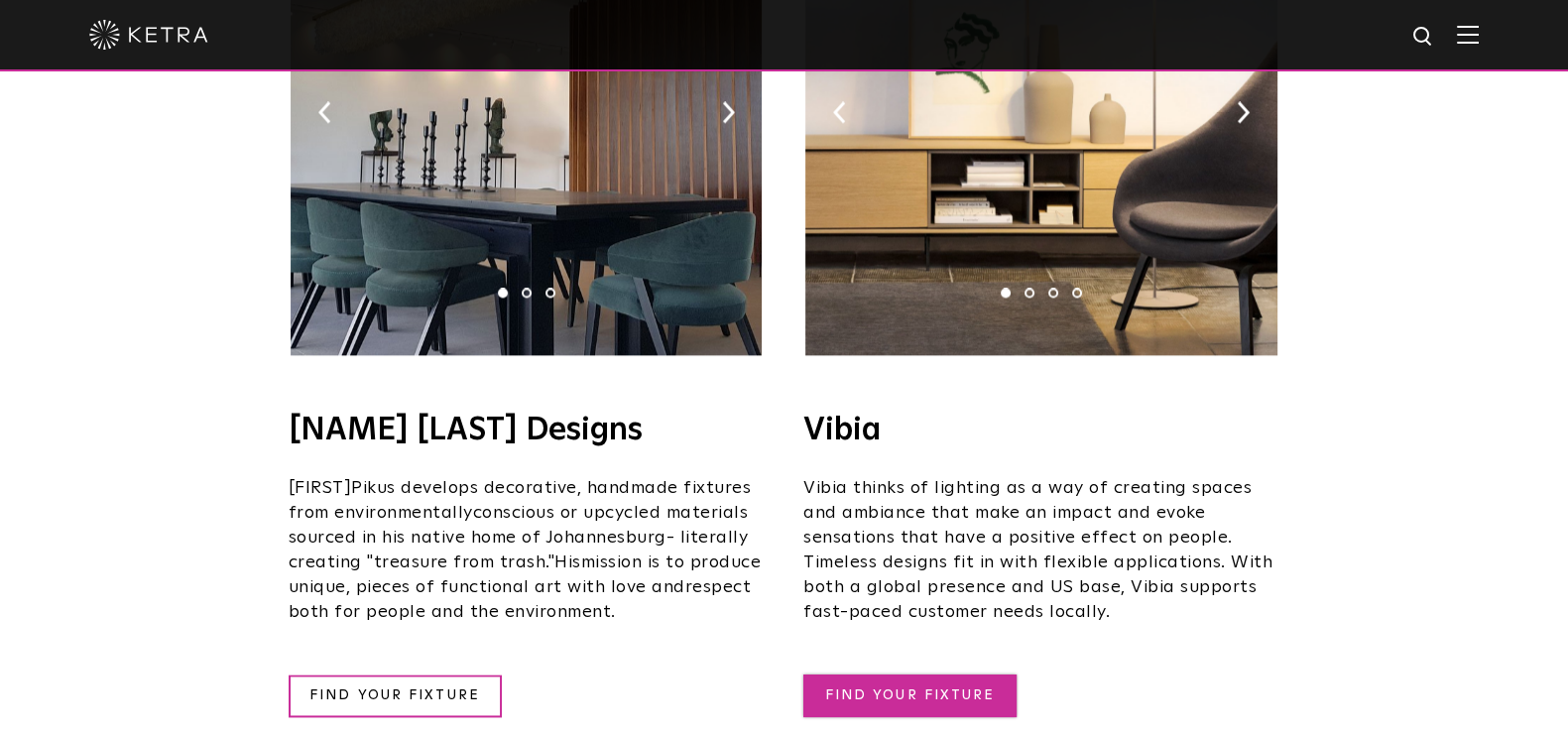 click on "FIND YOUR FIXTURE" at bounding box center [909, 695] 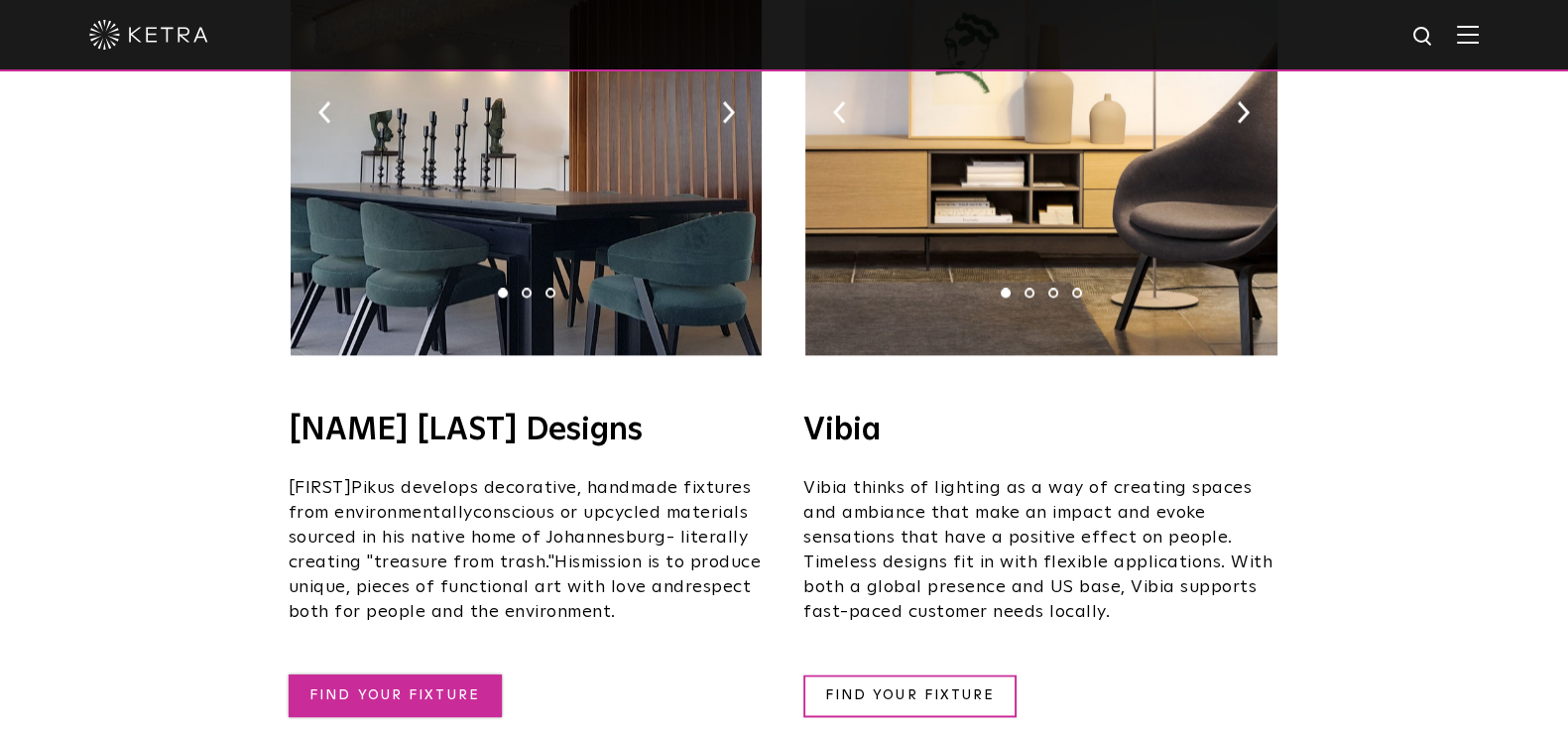 click on "FIND YOUR FIXTURE" at bounding box center [395, 695] 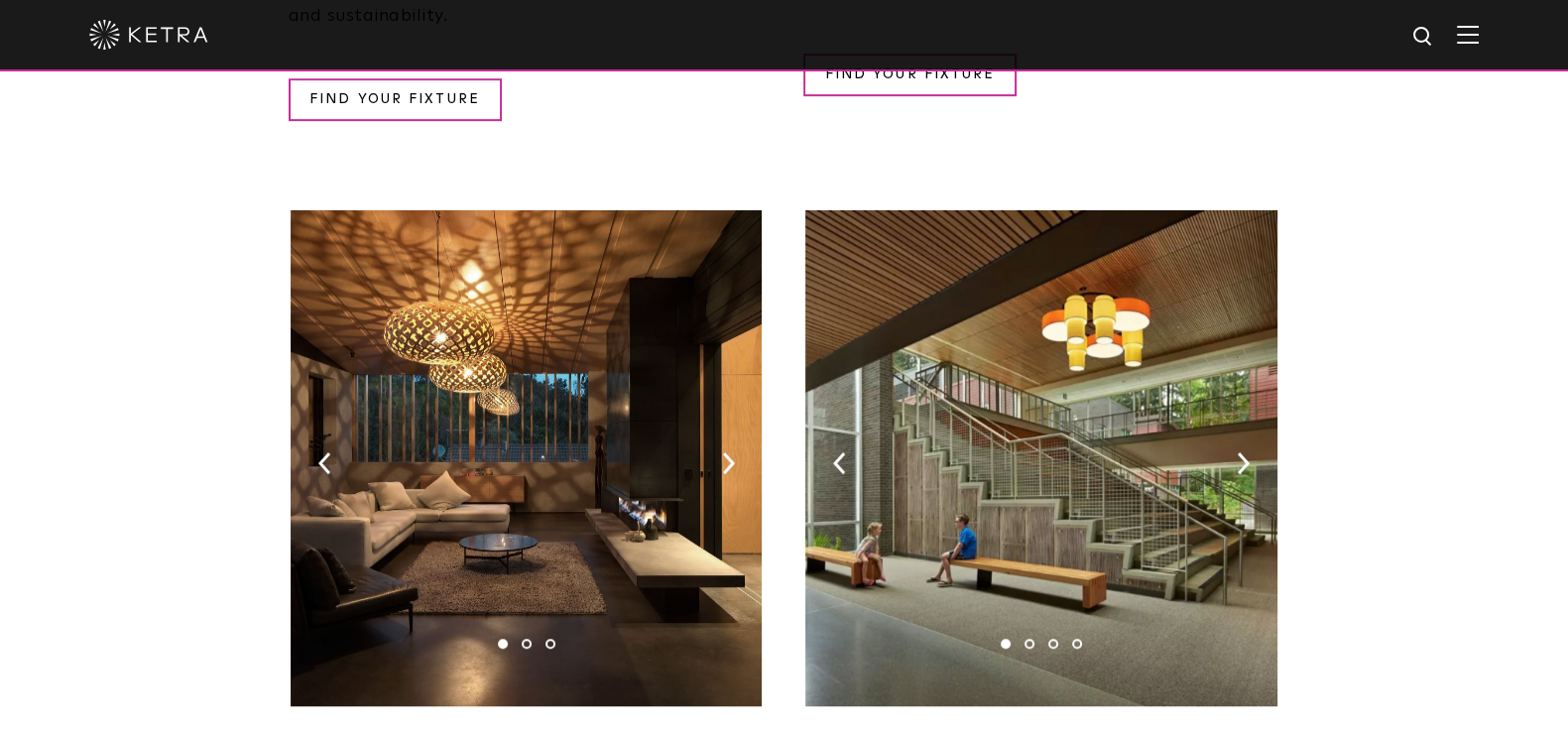 scroll, scrollTop: 1158, scrollLeft: 0, axis: vertical 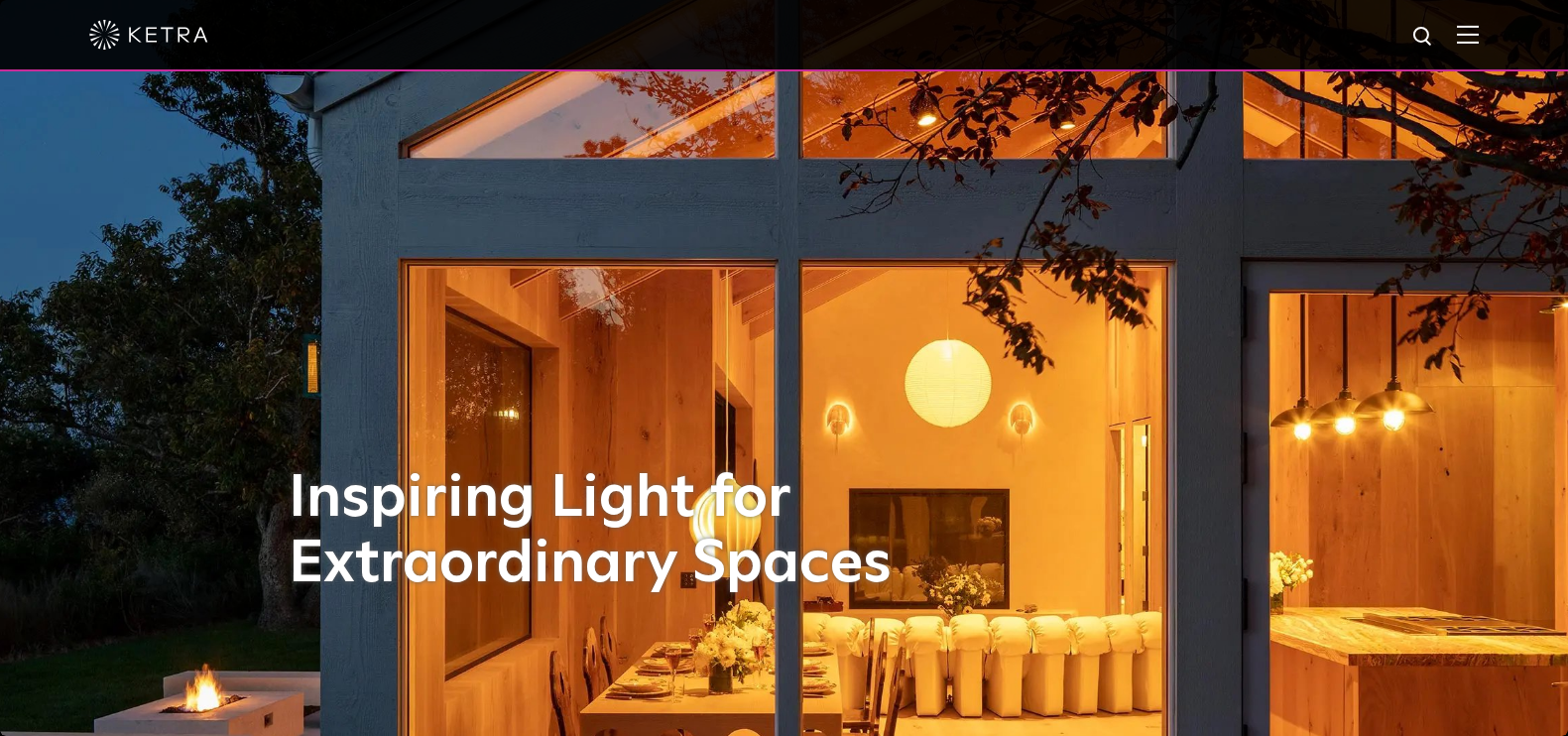 click at bounding box center [784, 35] 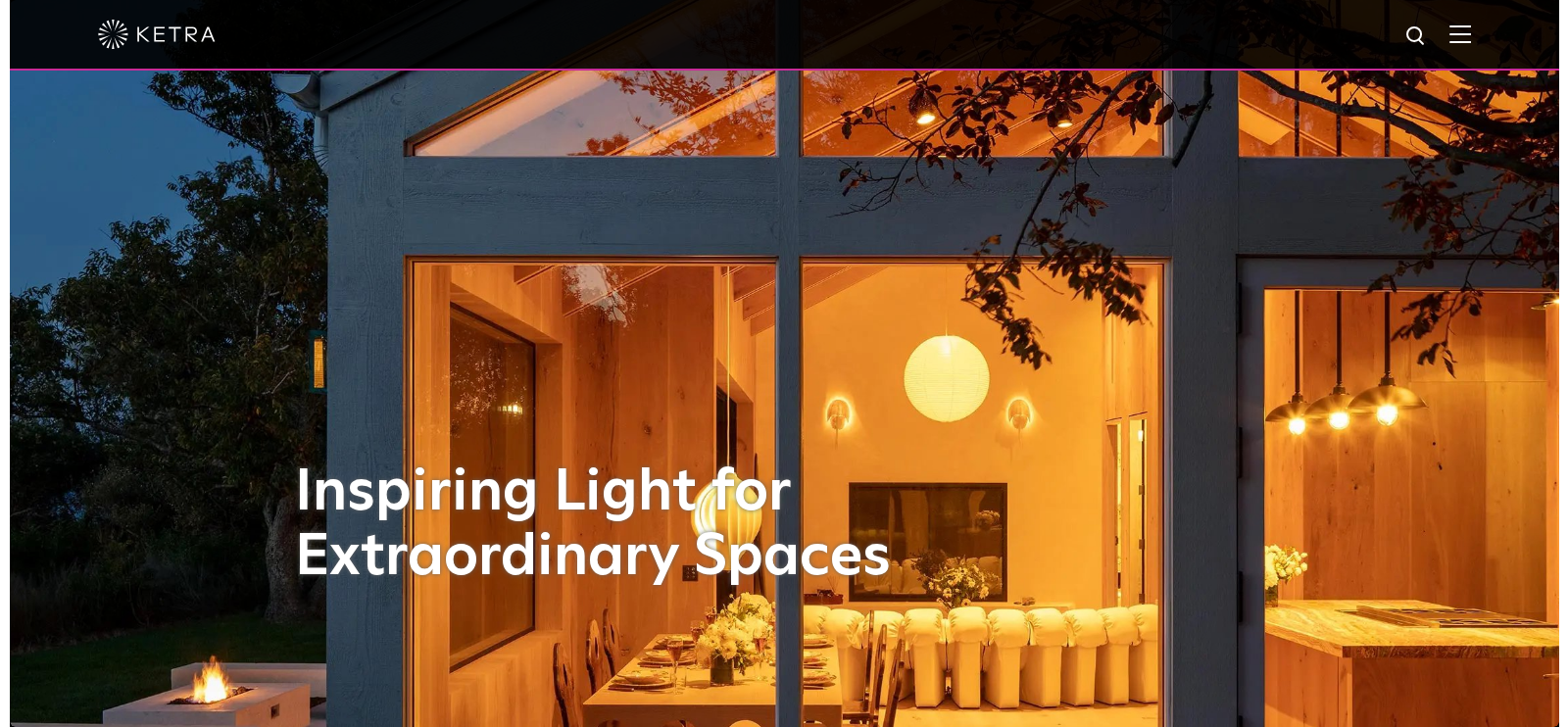scroll, scrollTop: 0, scrollLeft: 0, axis: both 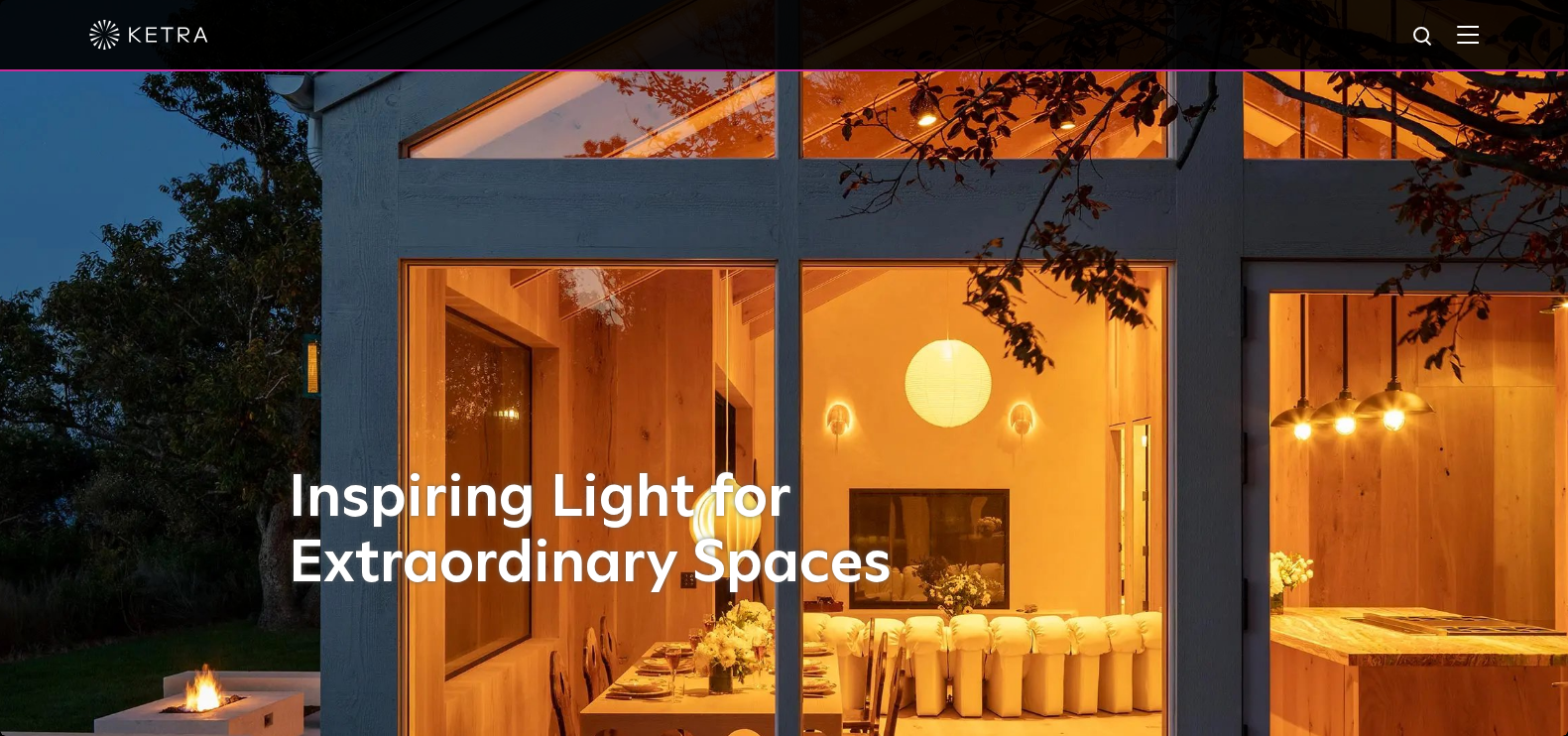 click at bounding box center [1468, 34] 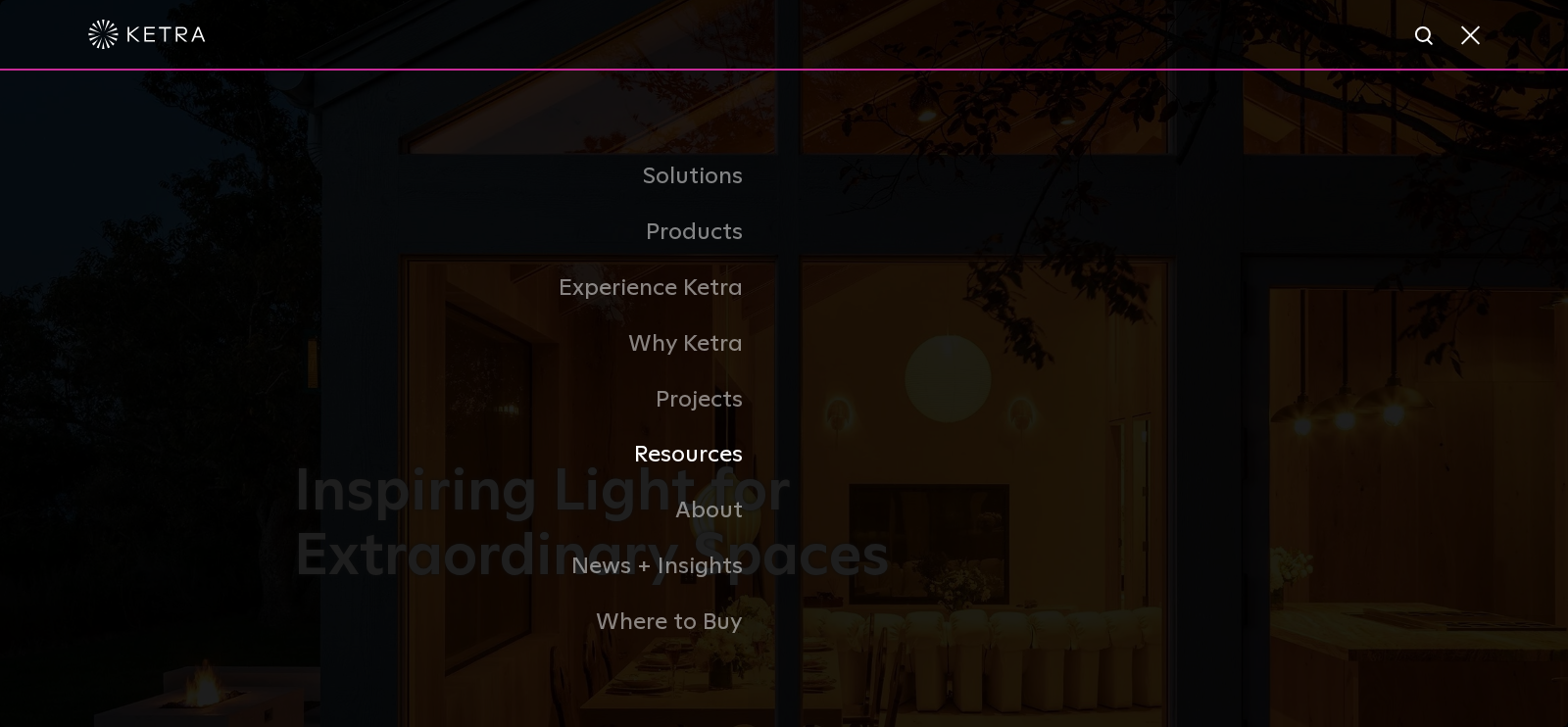click on "Resources" at bounding box center [539, 455] 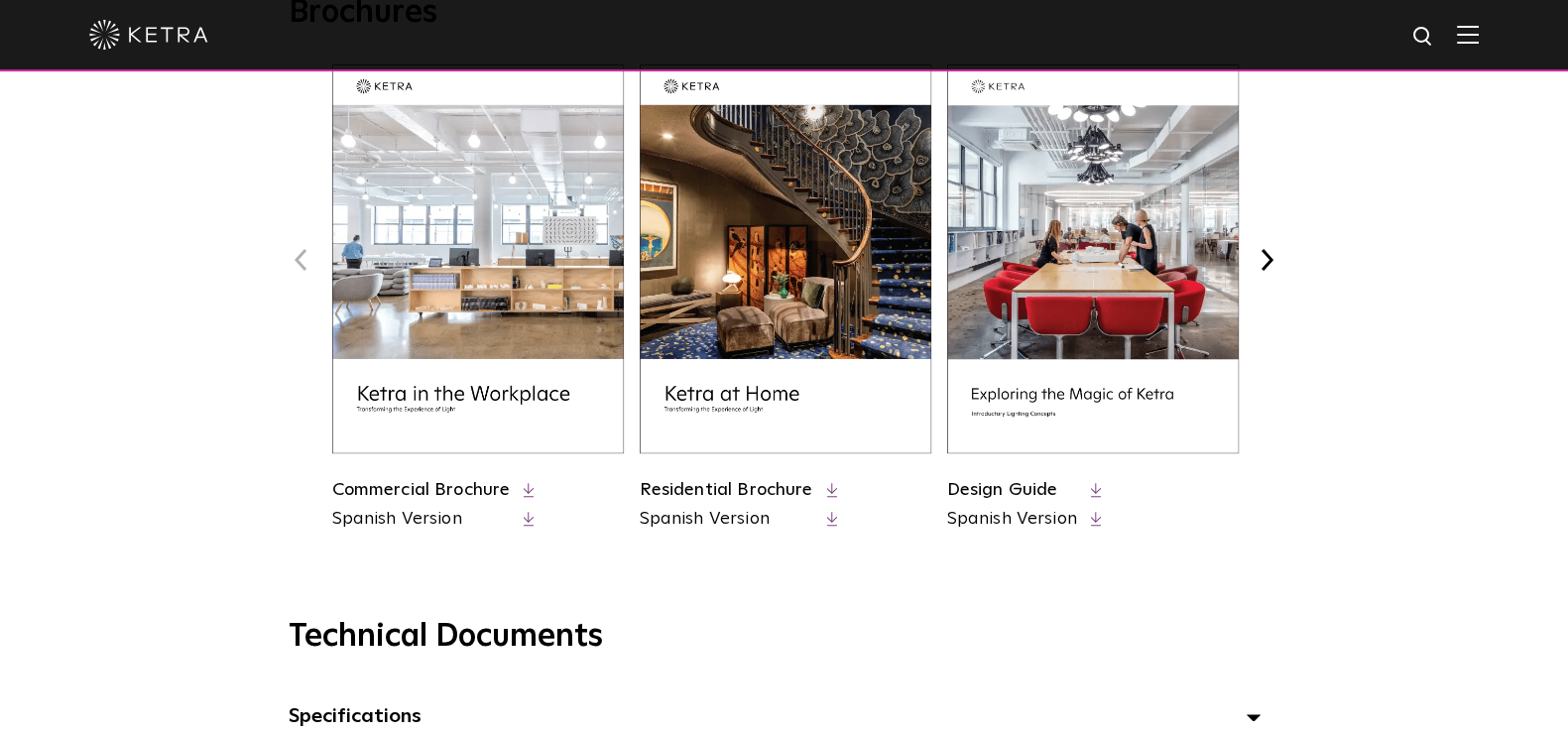 scroll, scrollTop: 909, scrollLeft: 0, axis: vertical 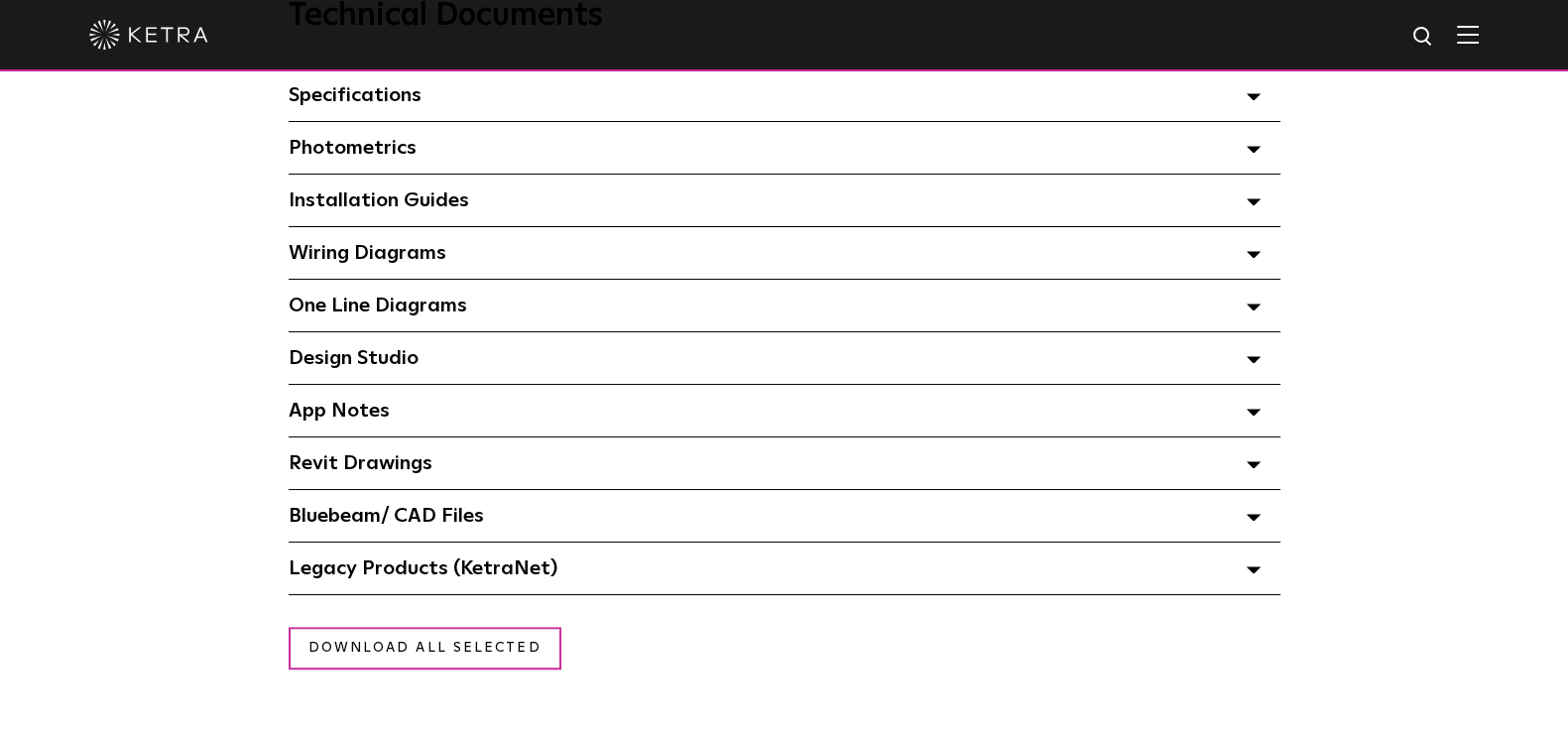 click on "Specifications  Select checkboxes to use the bulk download option below" at bounding box center (784, 95) 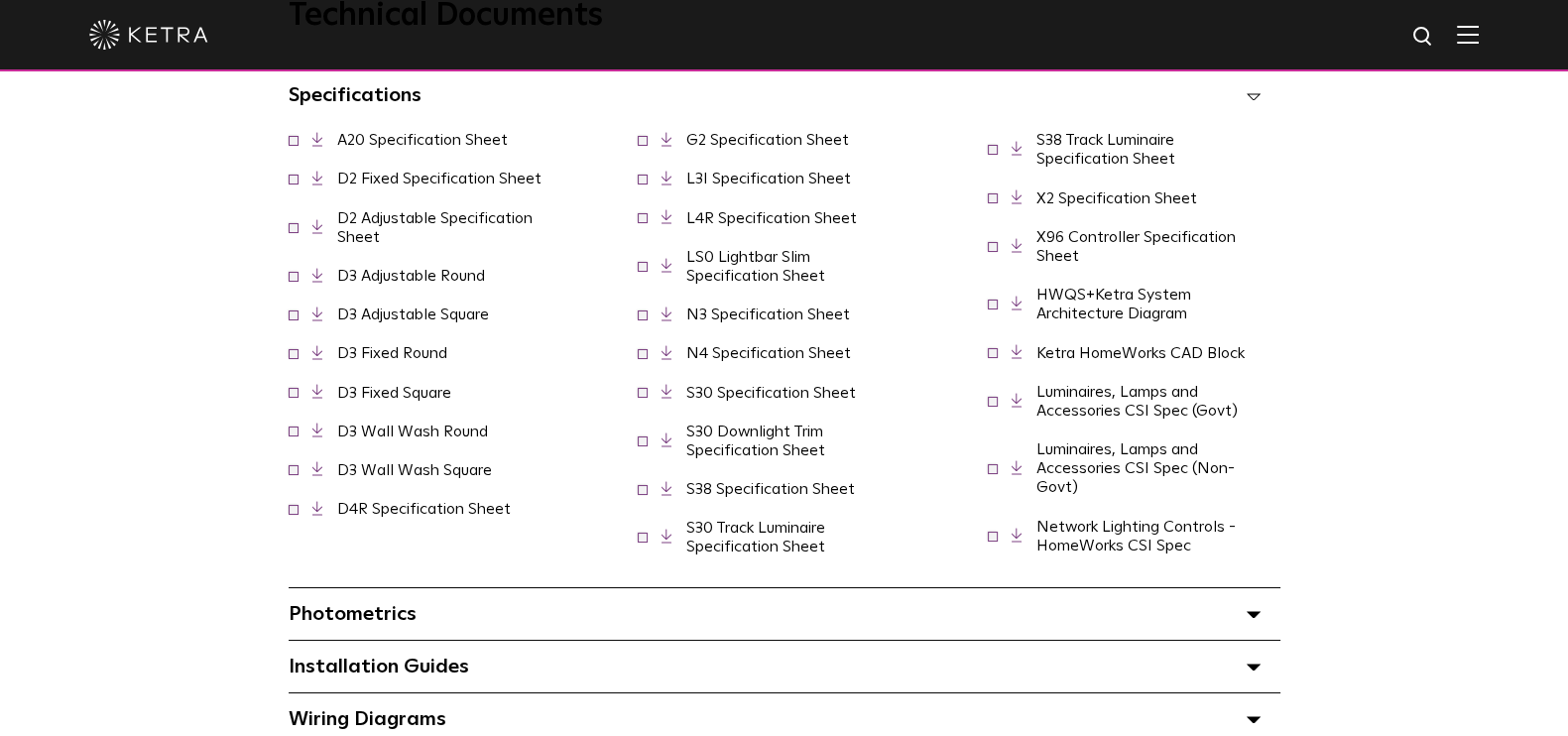 click at bounding box center (993, 535) 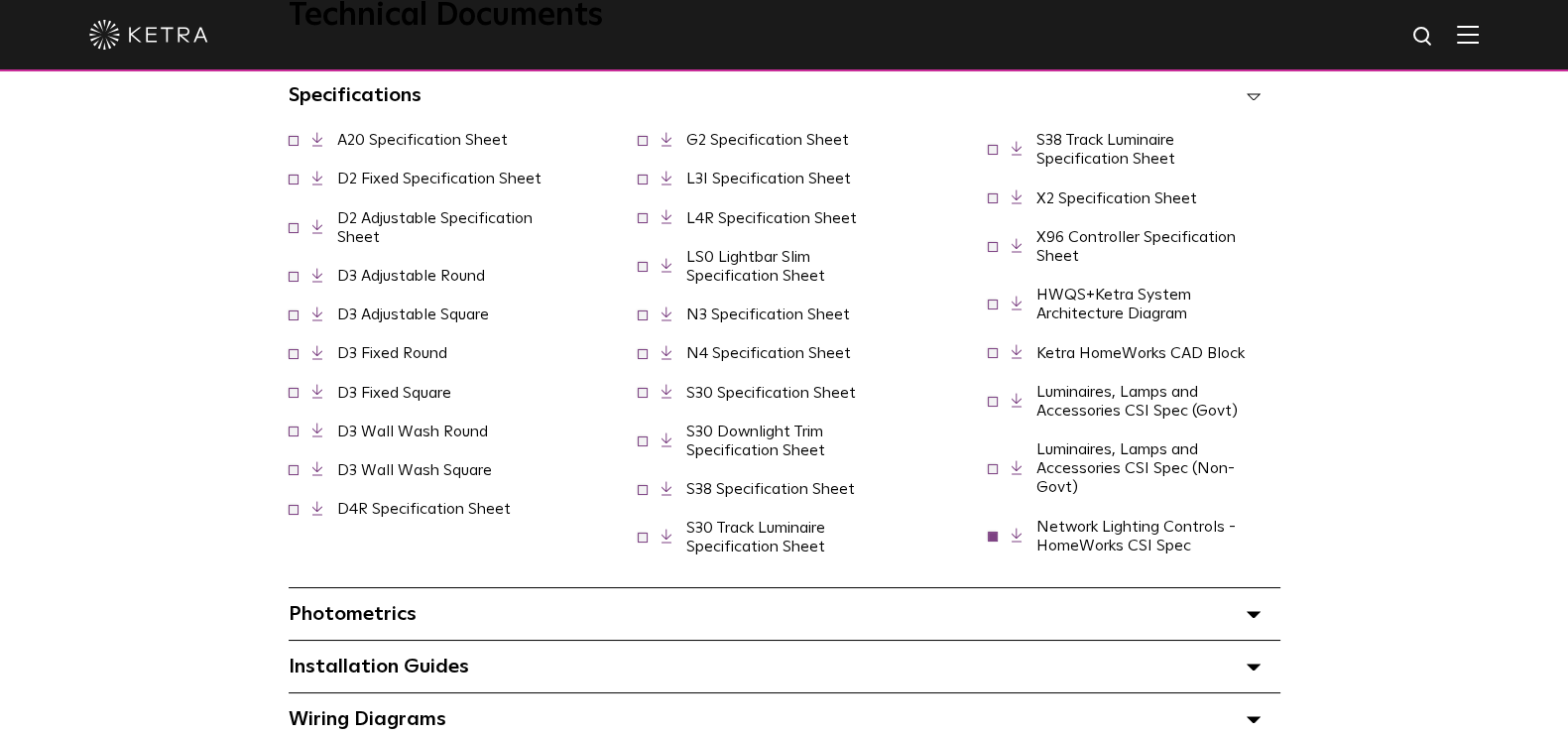 click at bounding box center [993, 467] 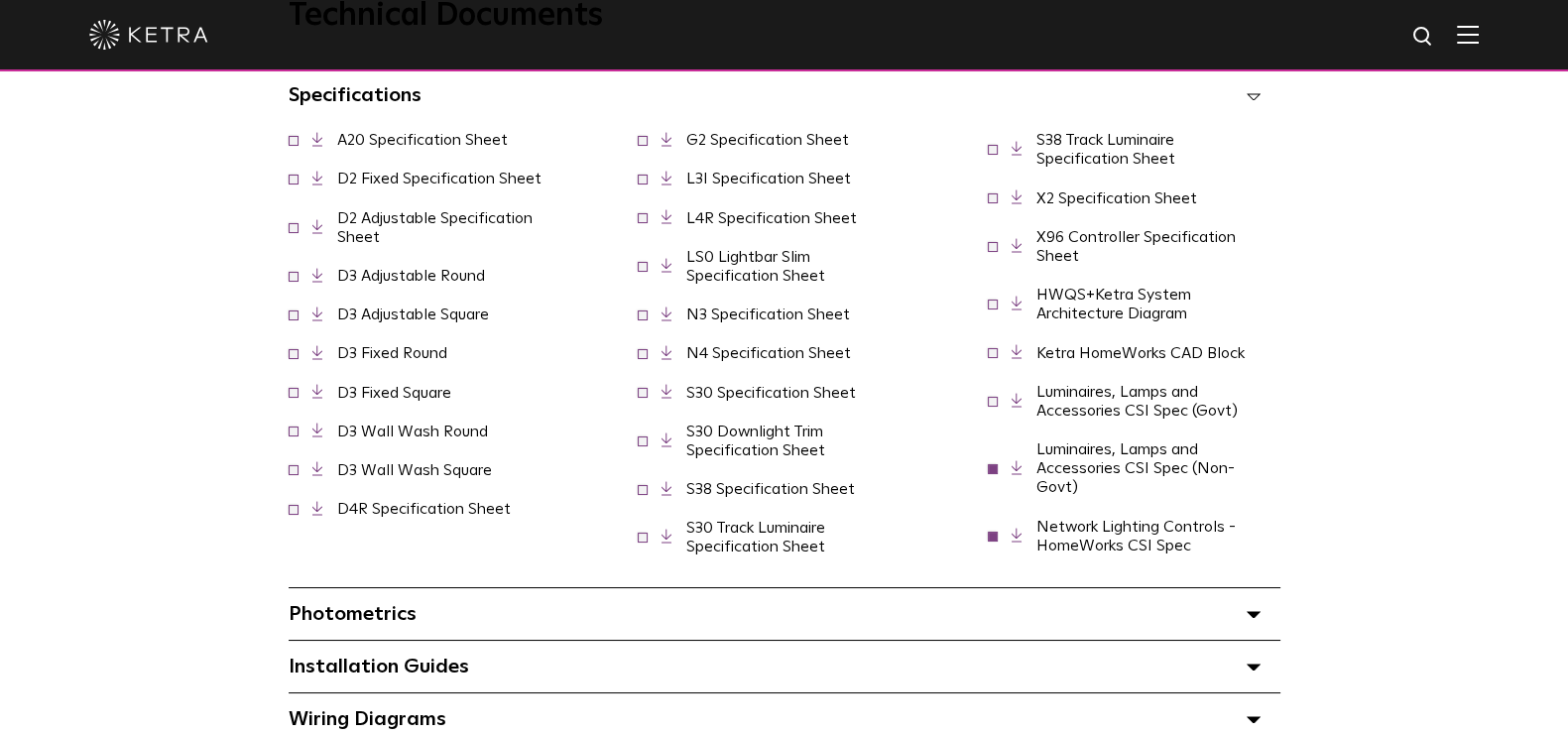 click at bounding box center (993, 400) 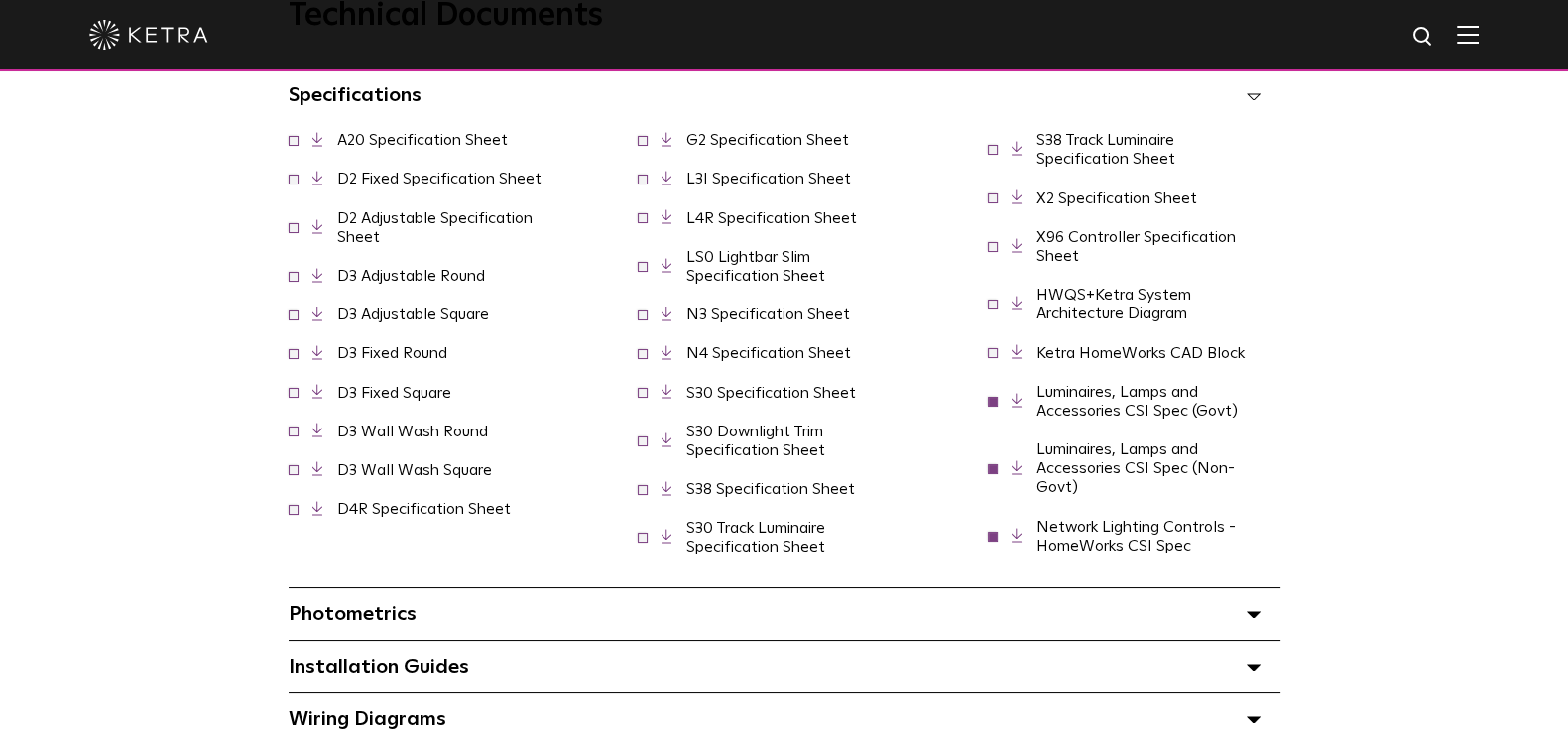 click at bounding box center [993, 351] 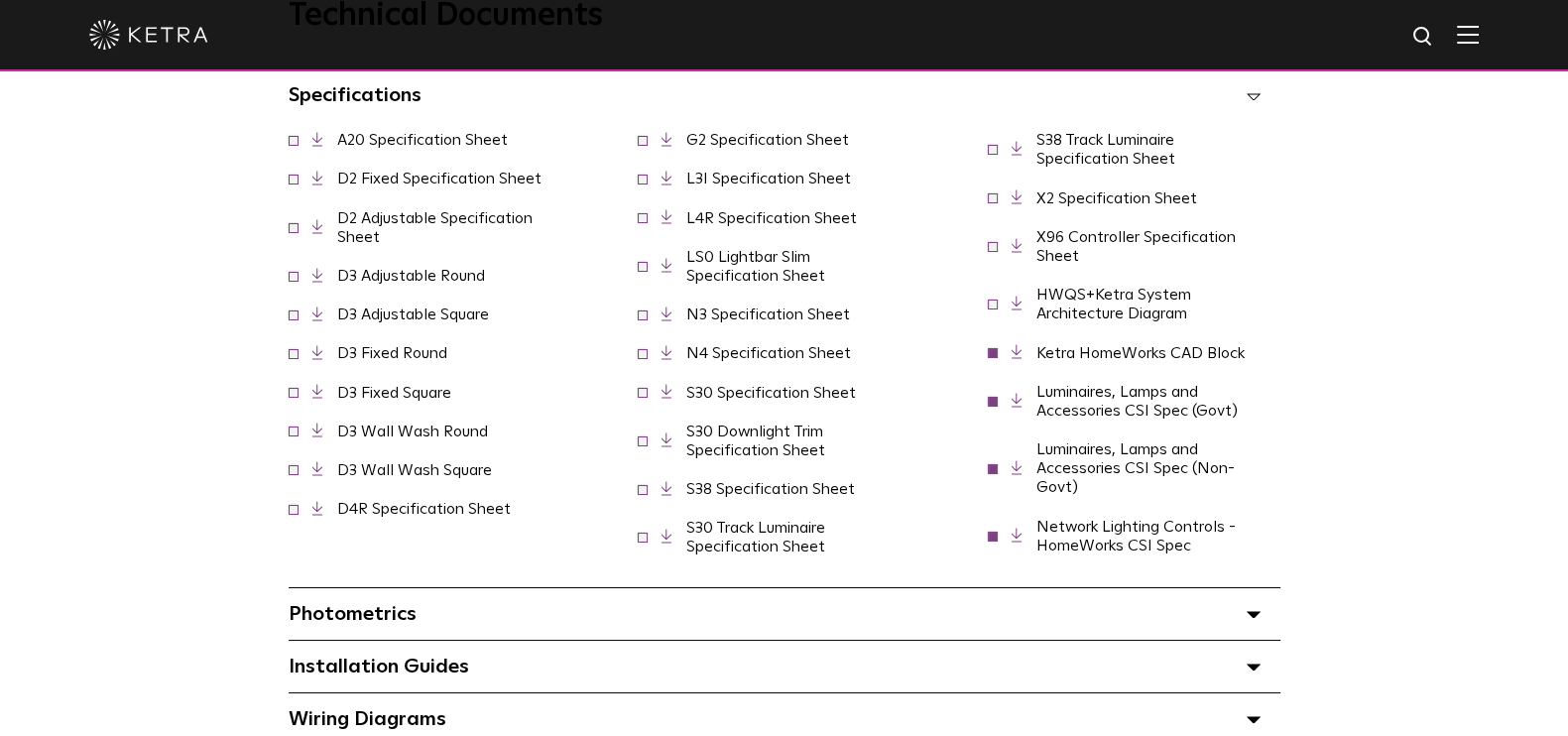 click at bounding box center [993, 303] 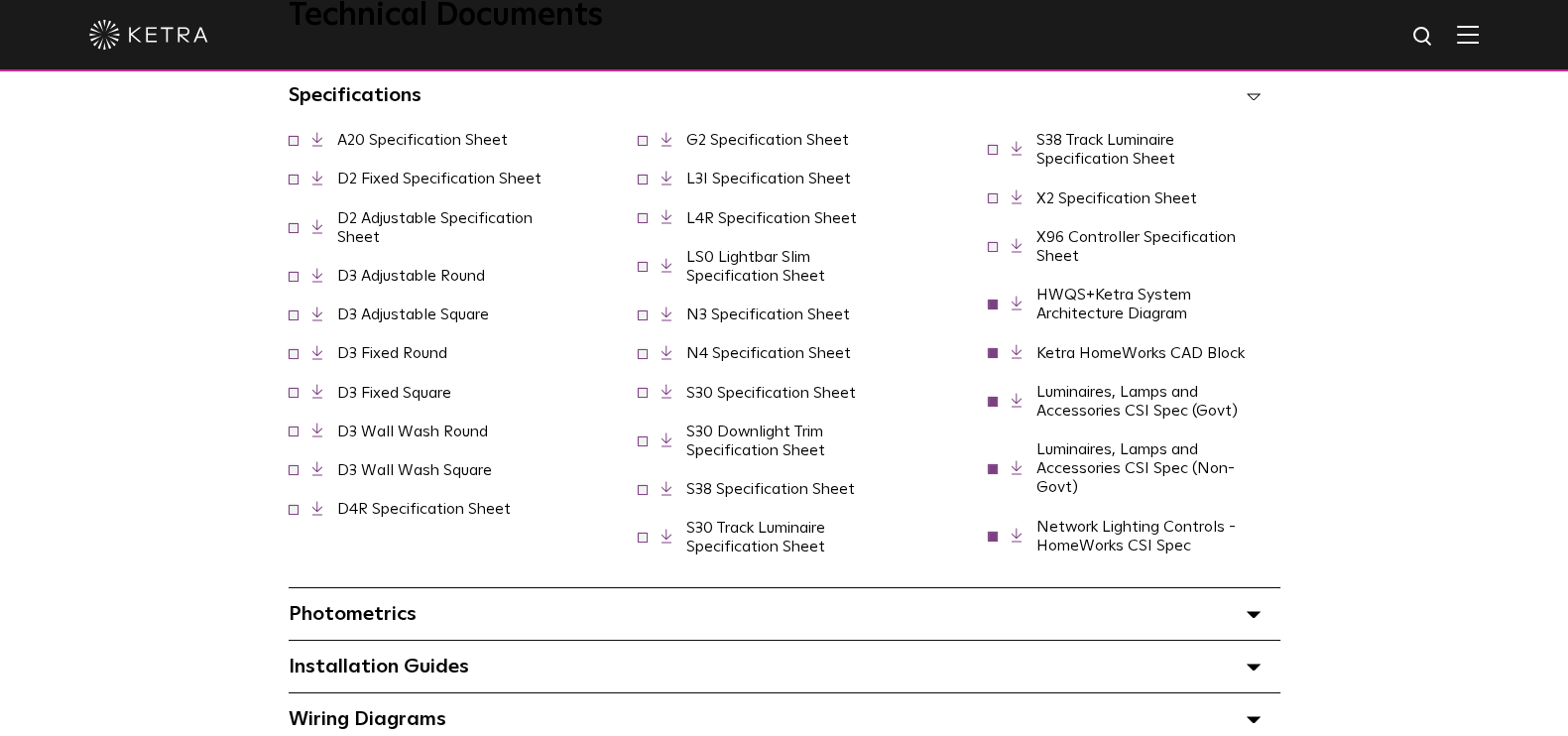 click at bounding box center [993, 245] 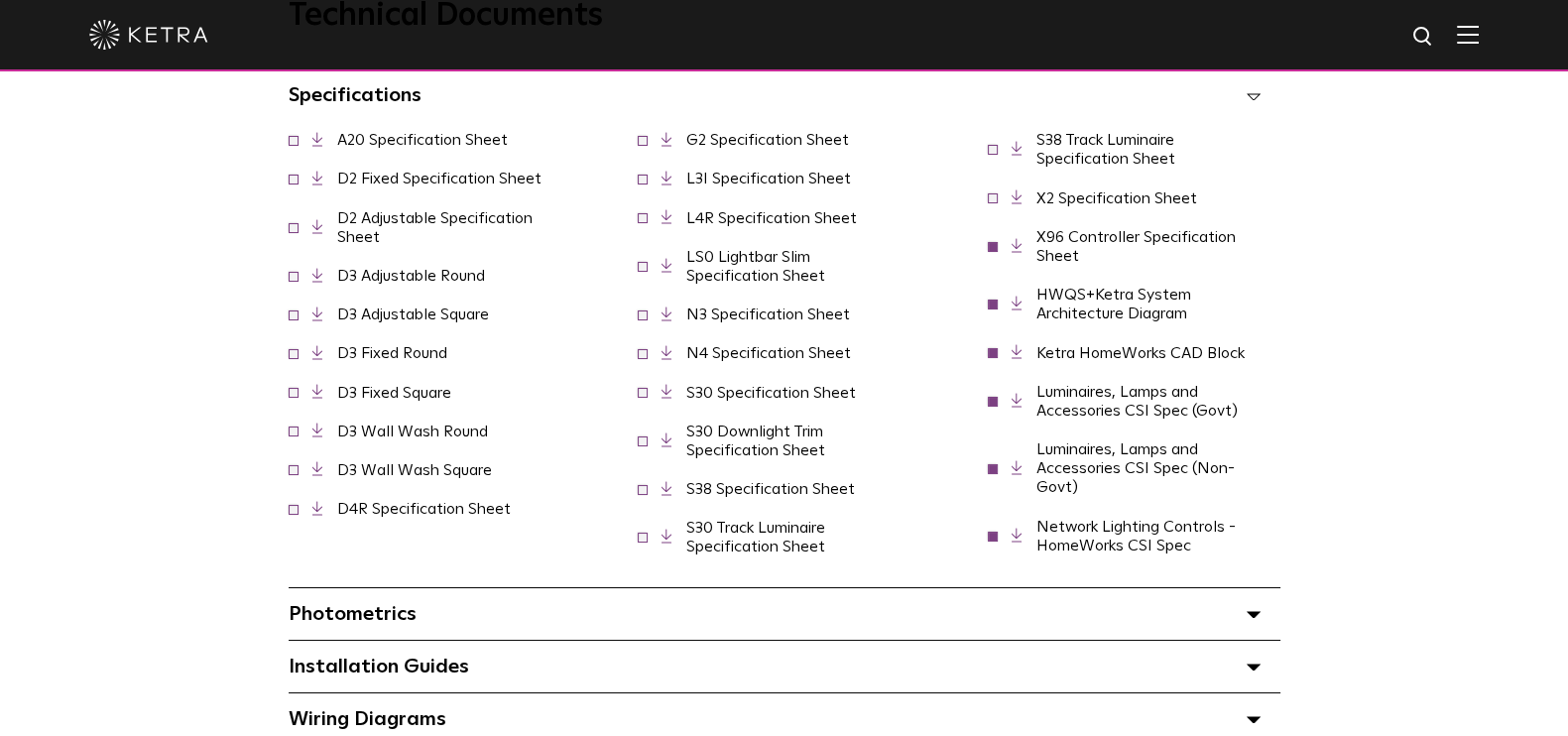click at bounding box center (993, 196) 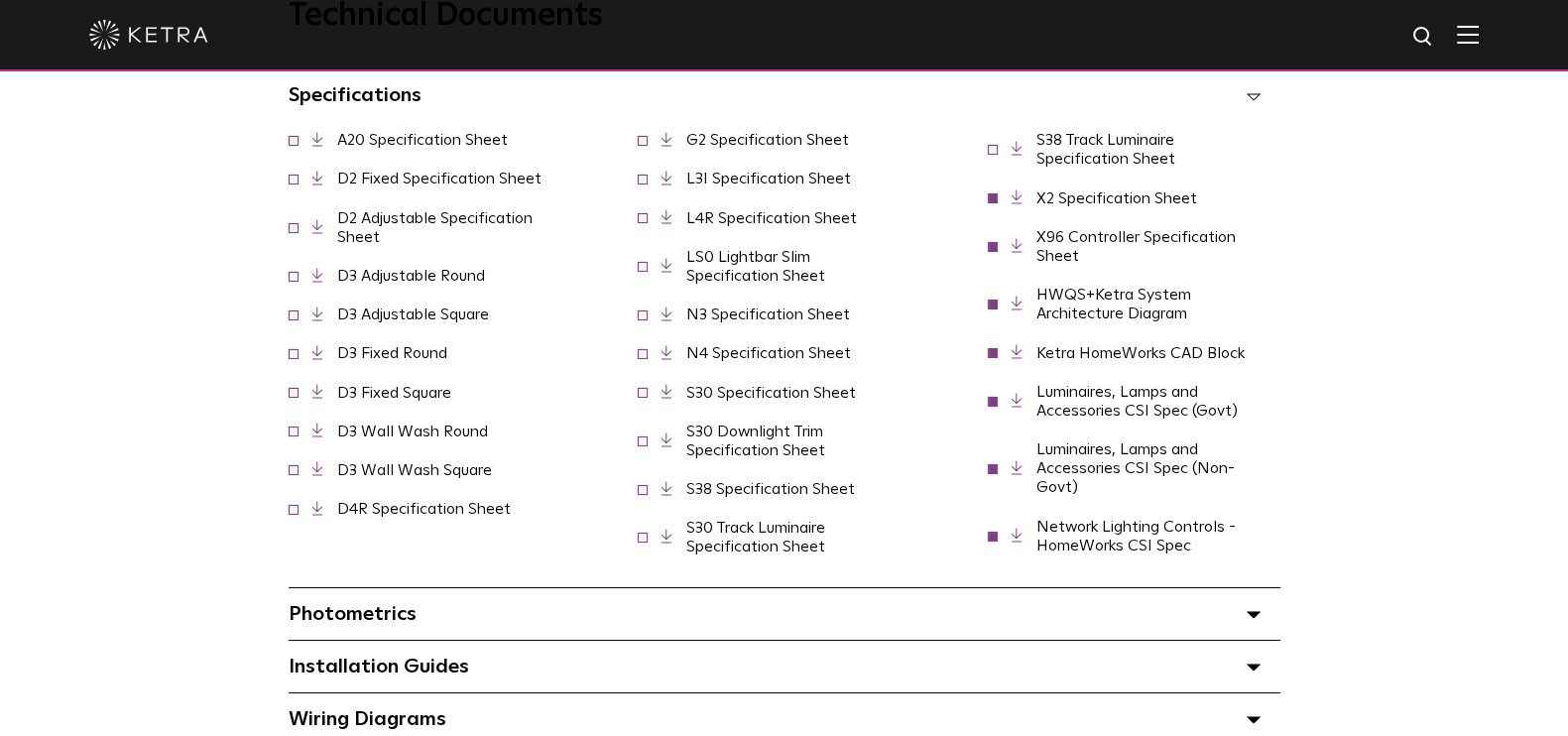 click at bounding box center (993, 148) 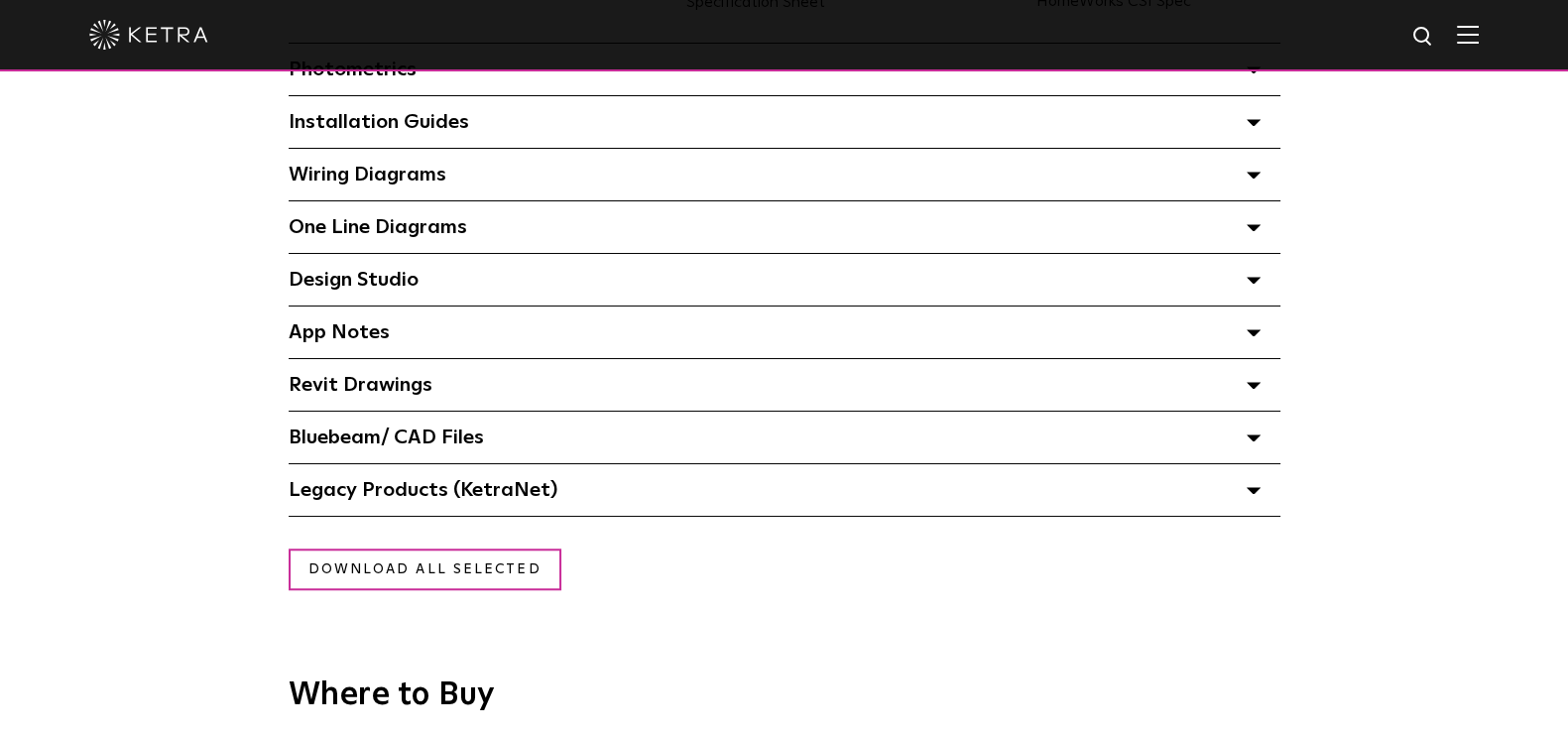 scroll, scrollTop: 2030, scrollLeft: 0, axis: vertical 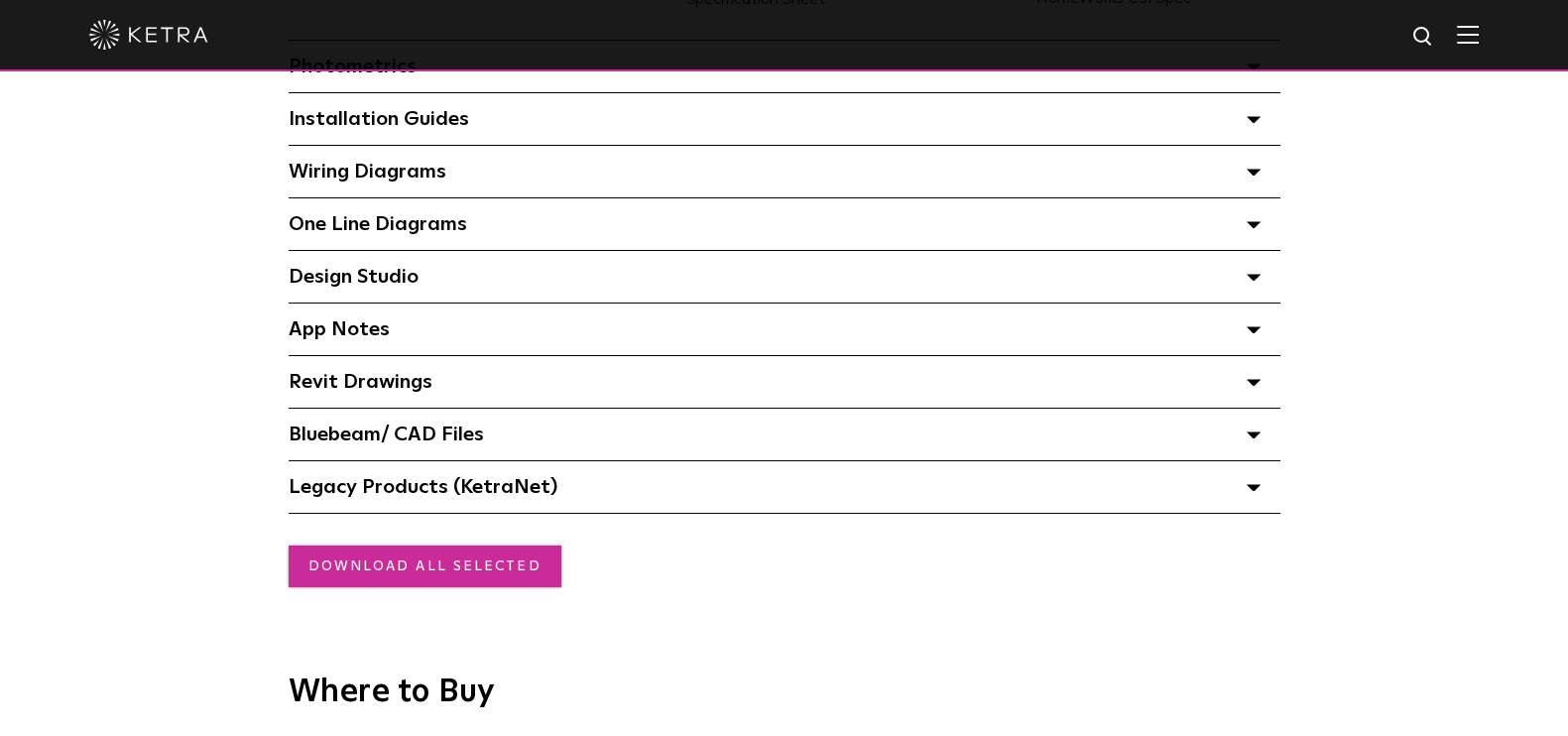 click on "Download all selected" at bounding box center [424, 566] 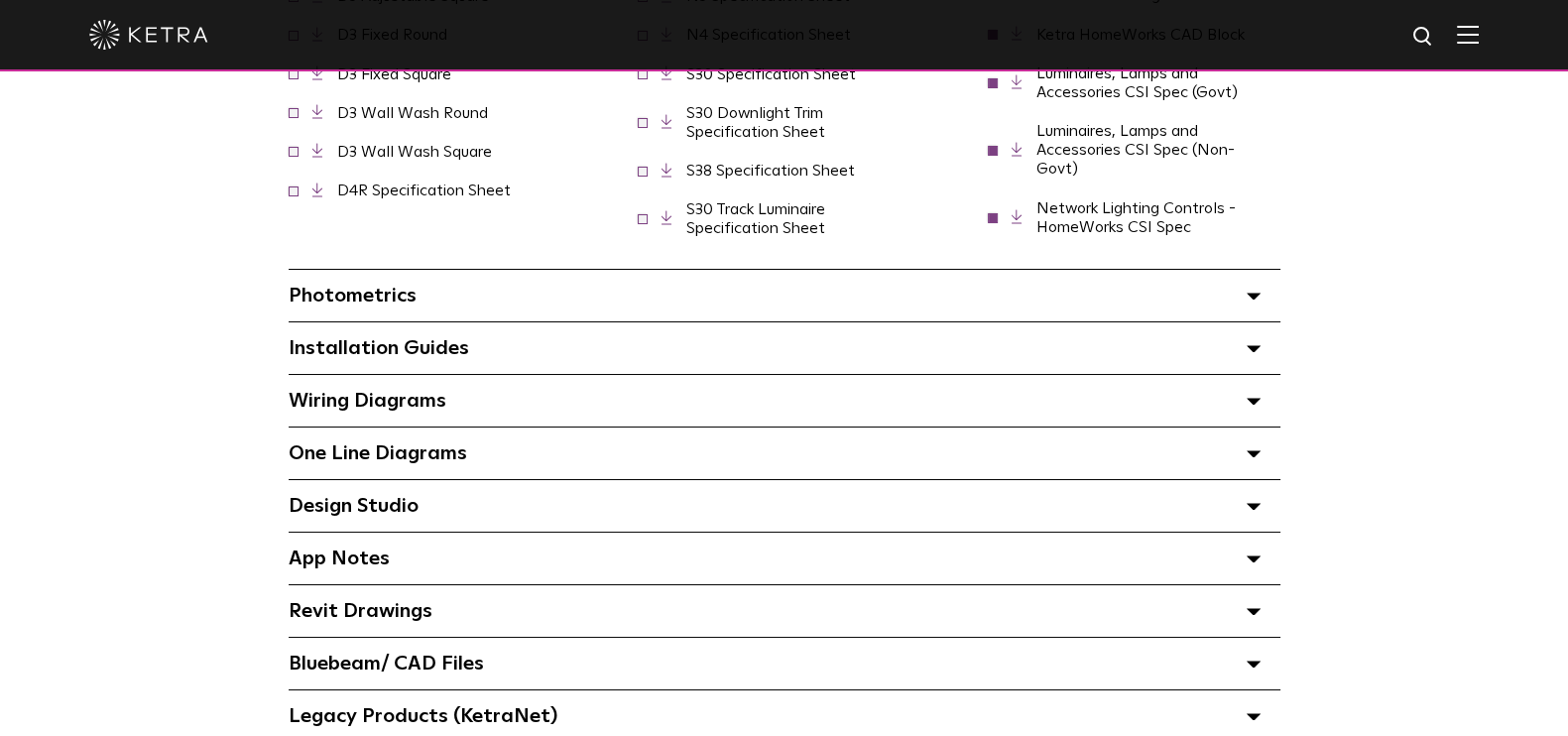 scroll, scrollTop: 1804, scrollLeft: 0, axis: vertical 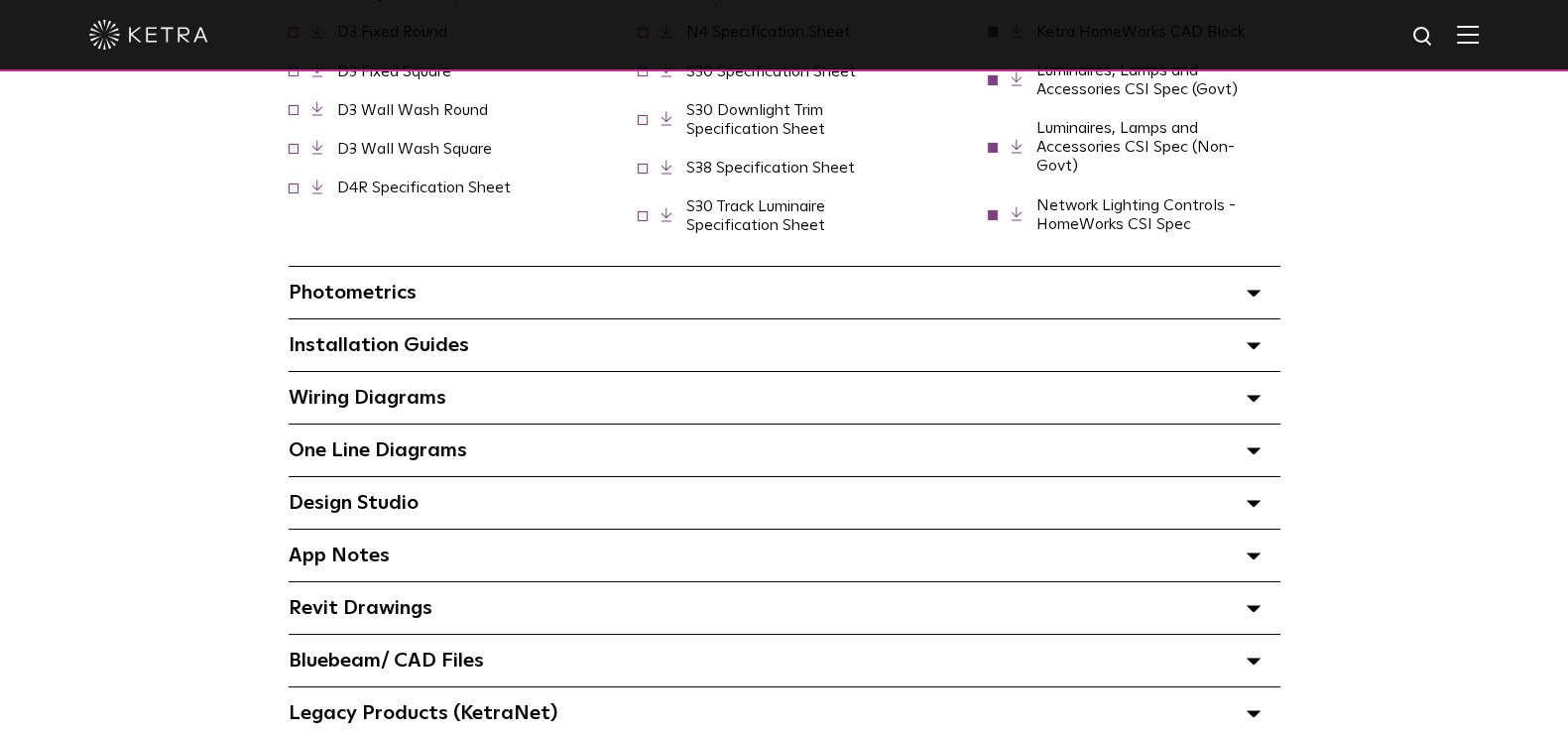 click at bounding box center (1254, 293) 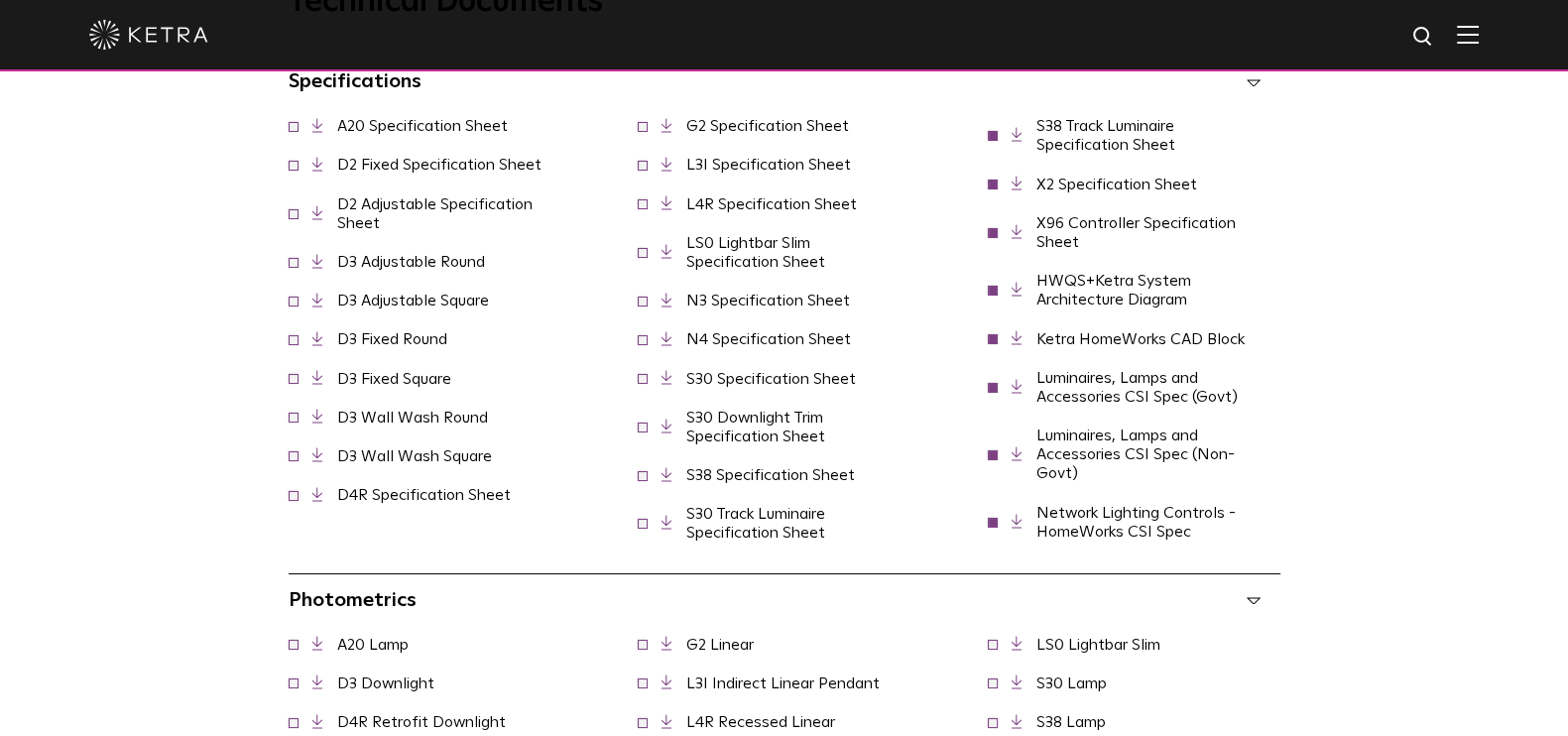 scroll, scrollTop: 1495, scrollLeft: 0, axis: vertical 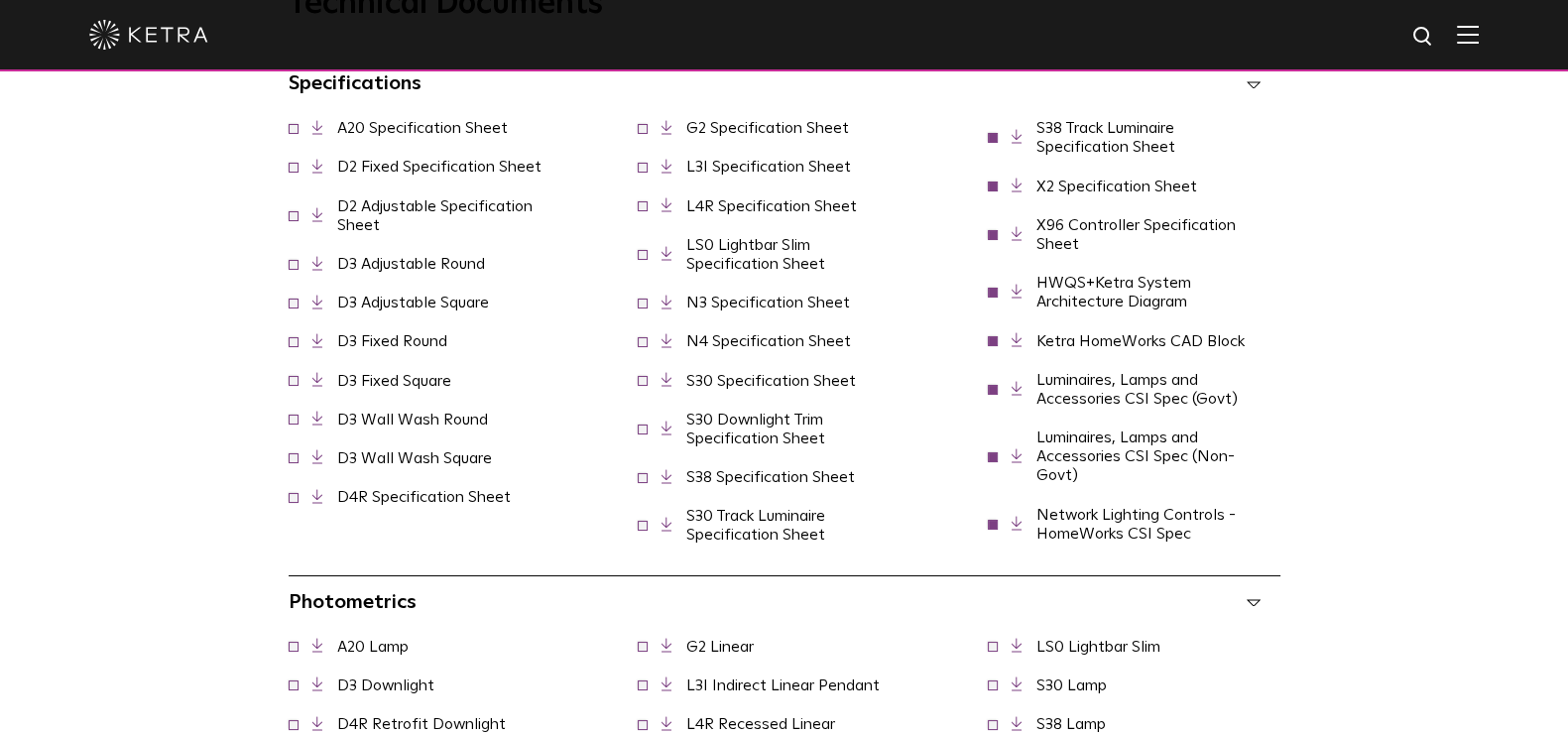 click on "S38 Track Luminaire Specification Sheet" at bounding box center [1134, 138] 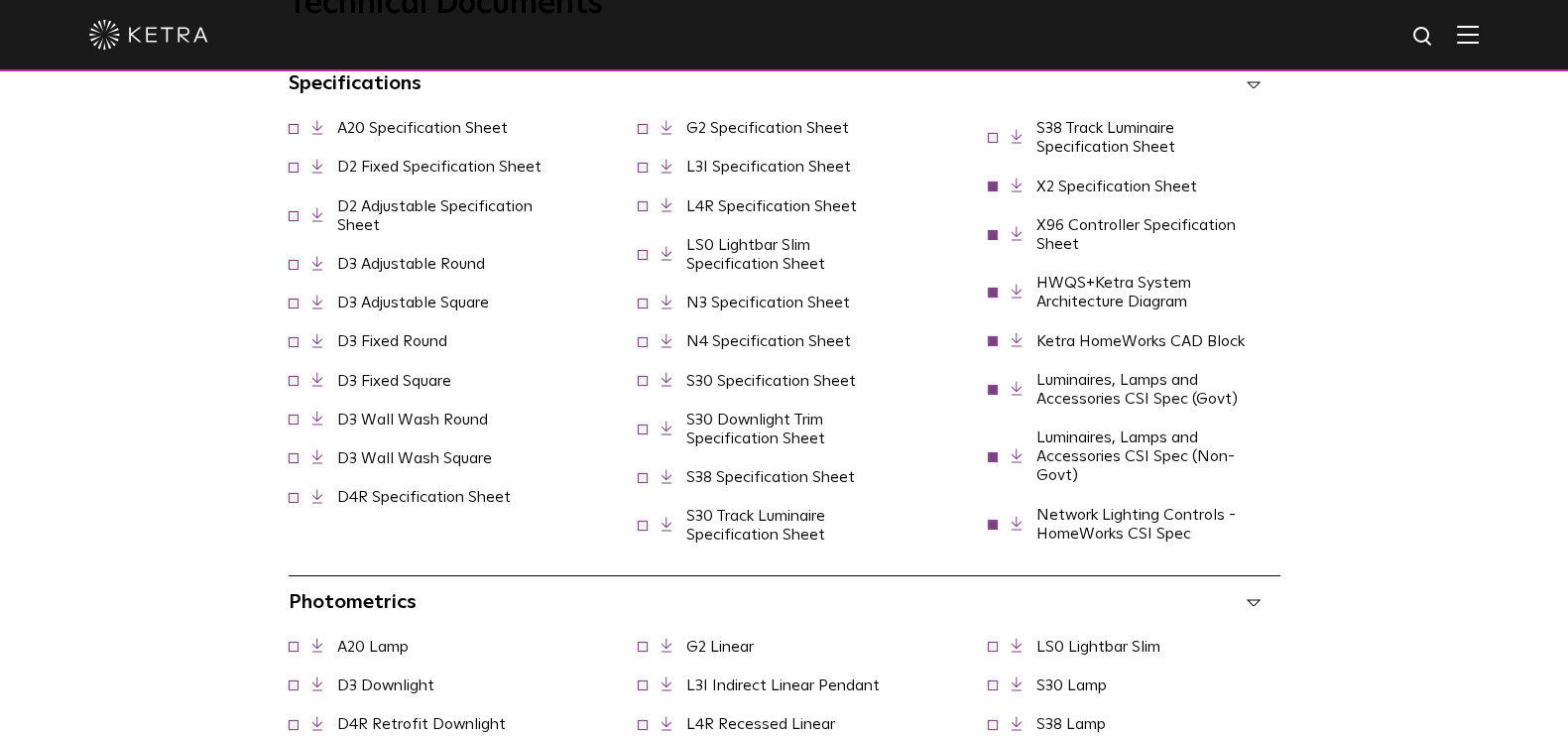 click at bounding box center [993, 184] 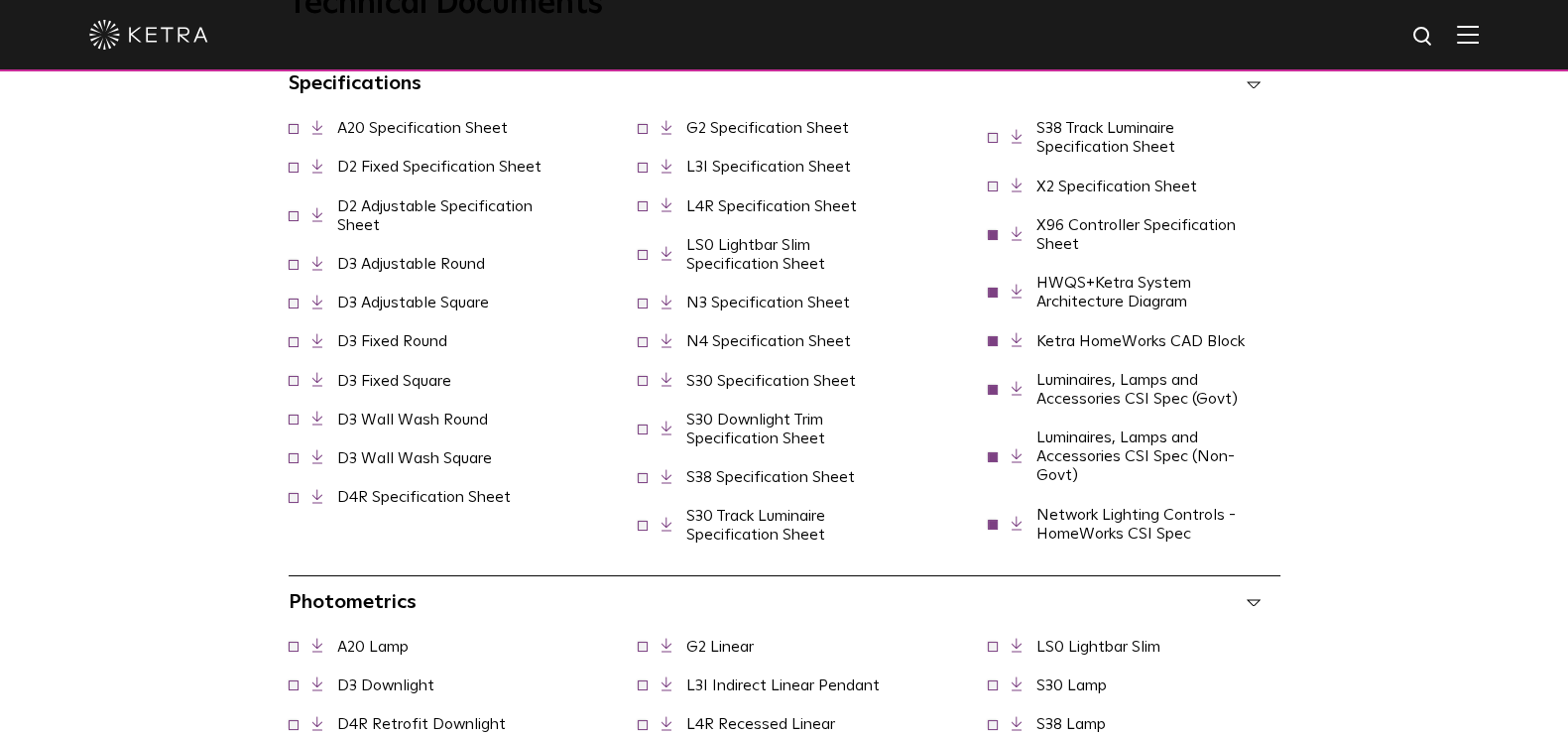 click at bounding box center (993, 233) 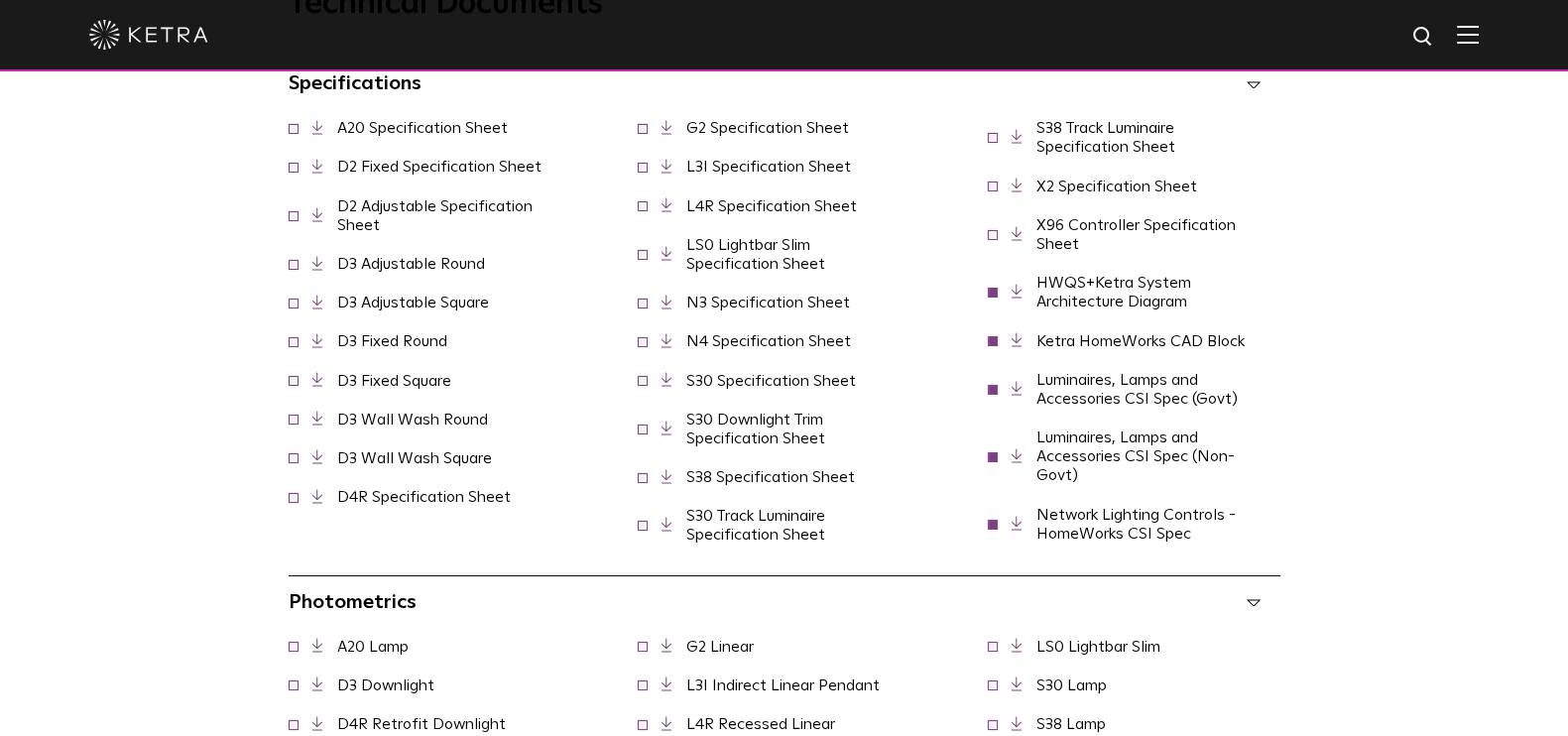 click at bounding box center (993, 291) 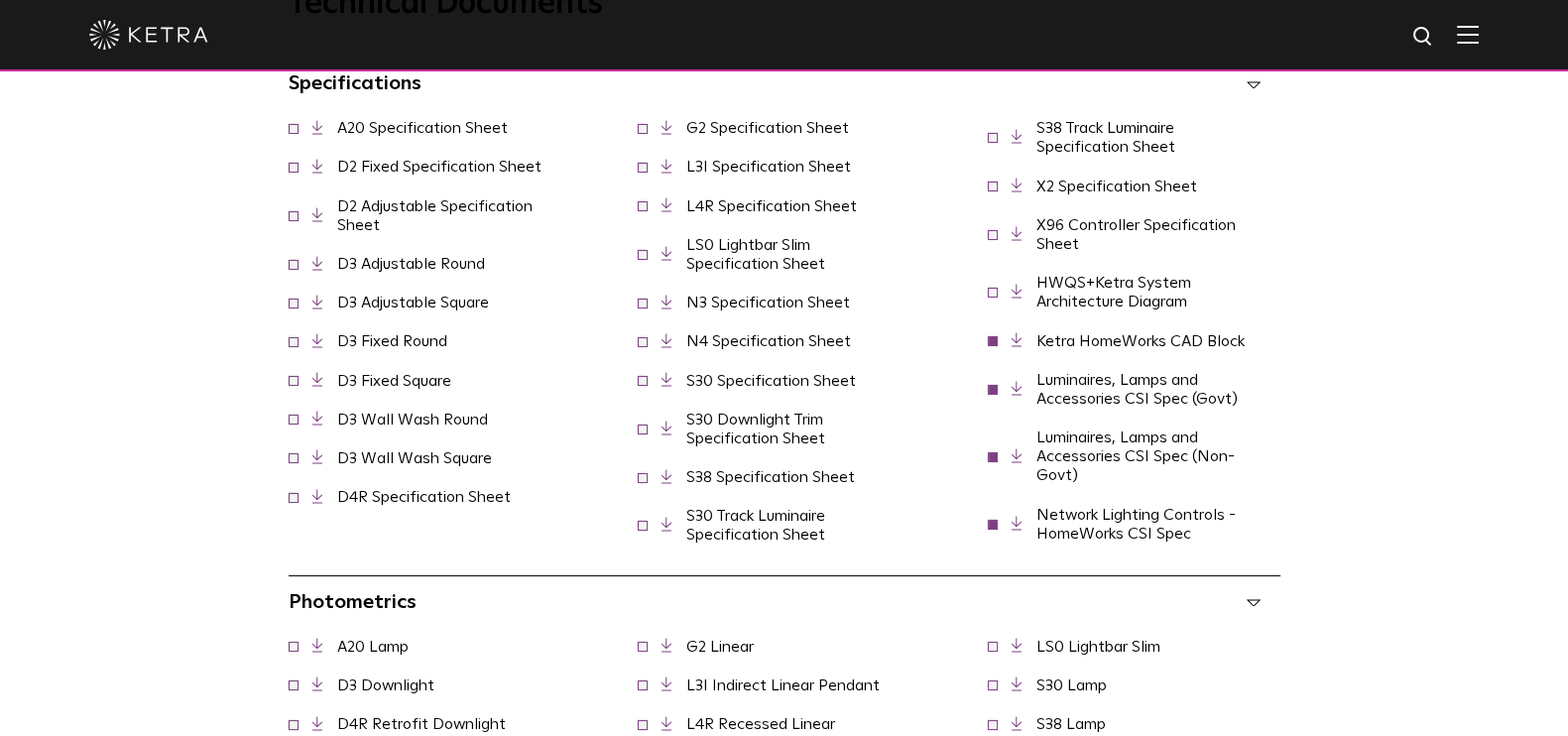 click at bounding box center [993, 339] 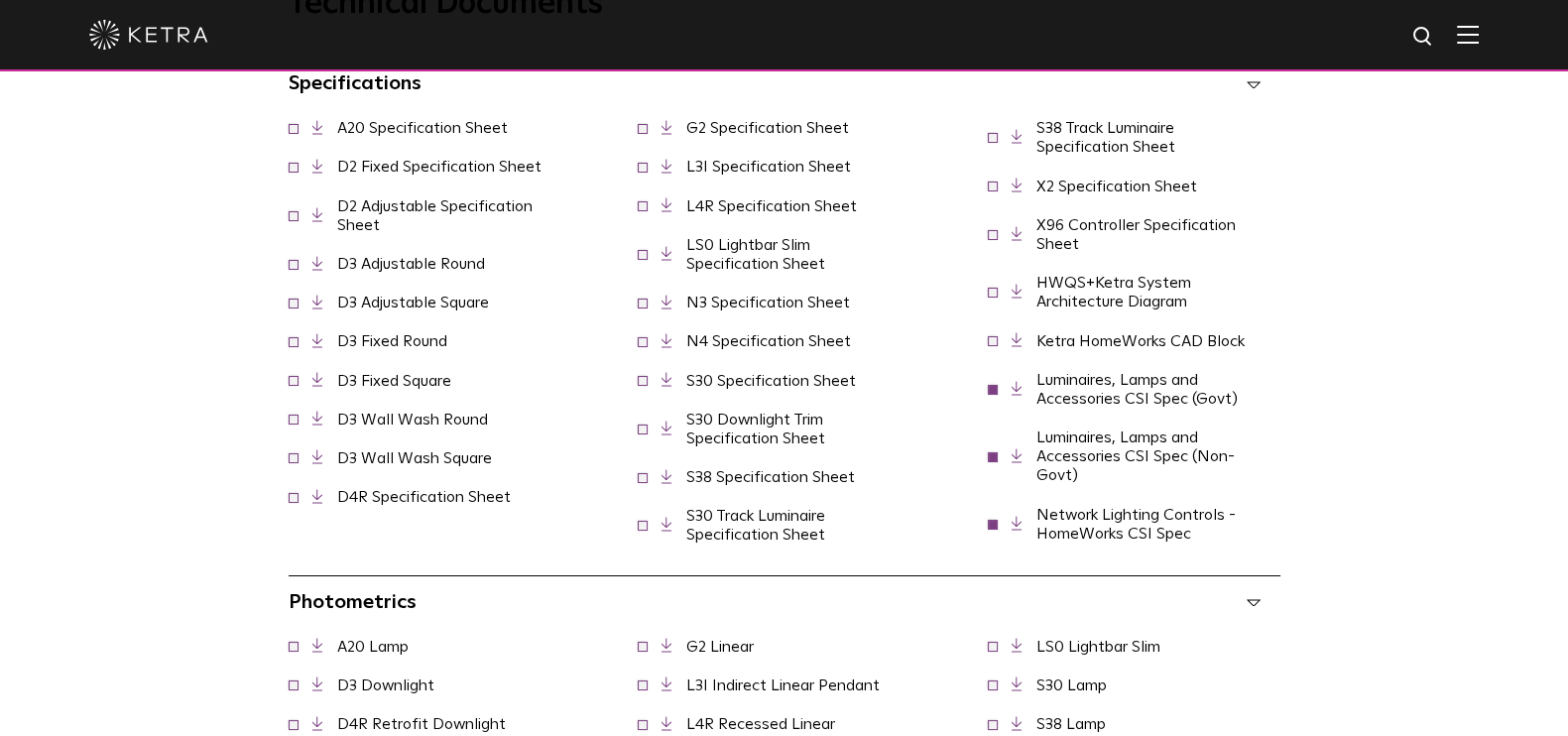 click at bounding box center [993, 388] 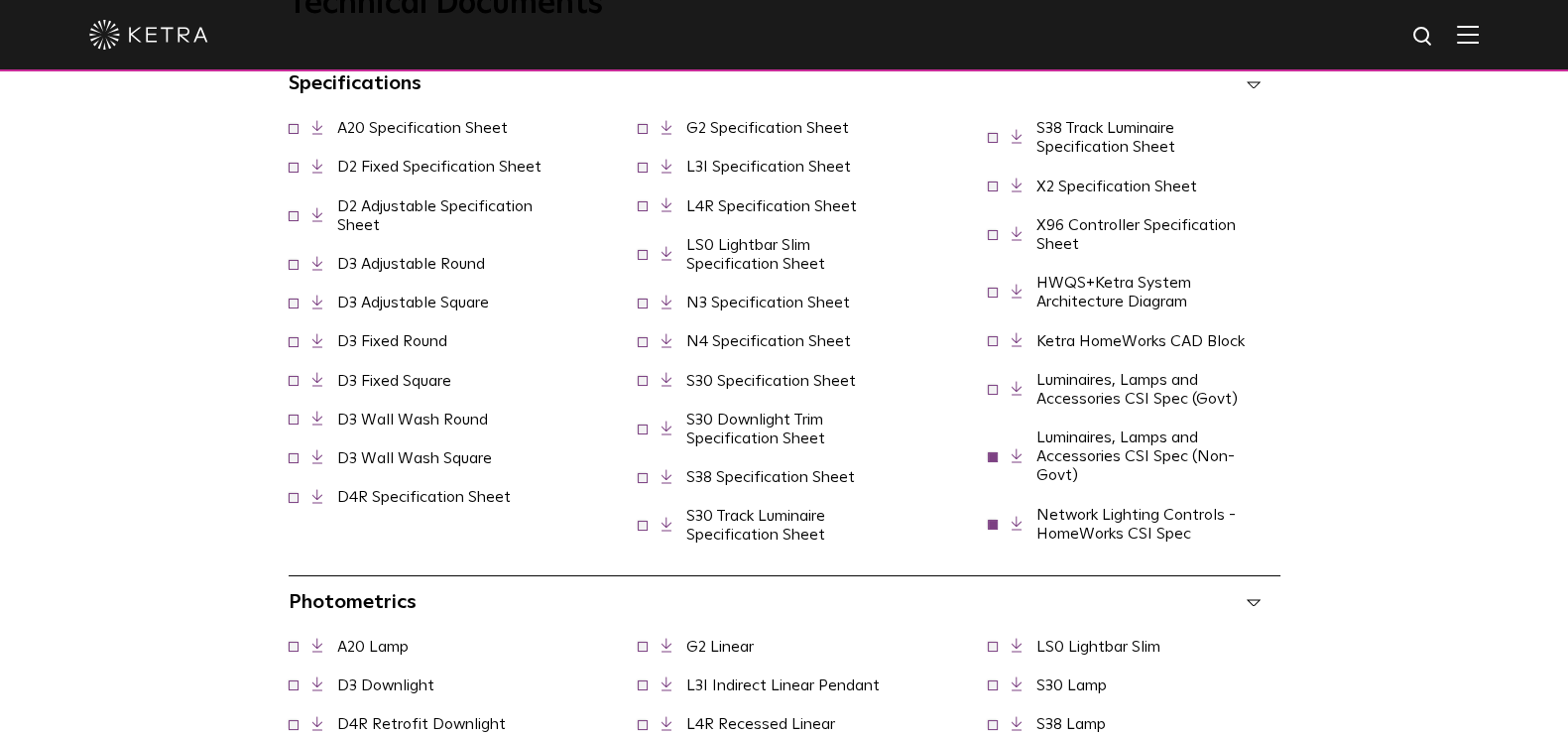 click at bounding box center (993, 455) 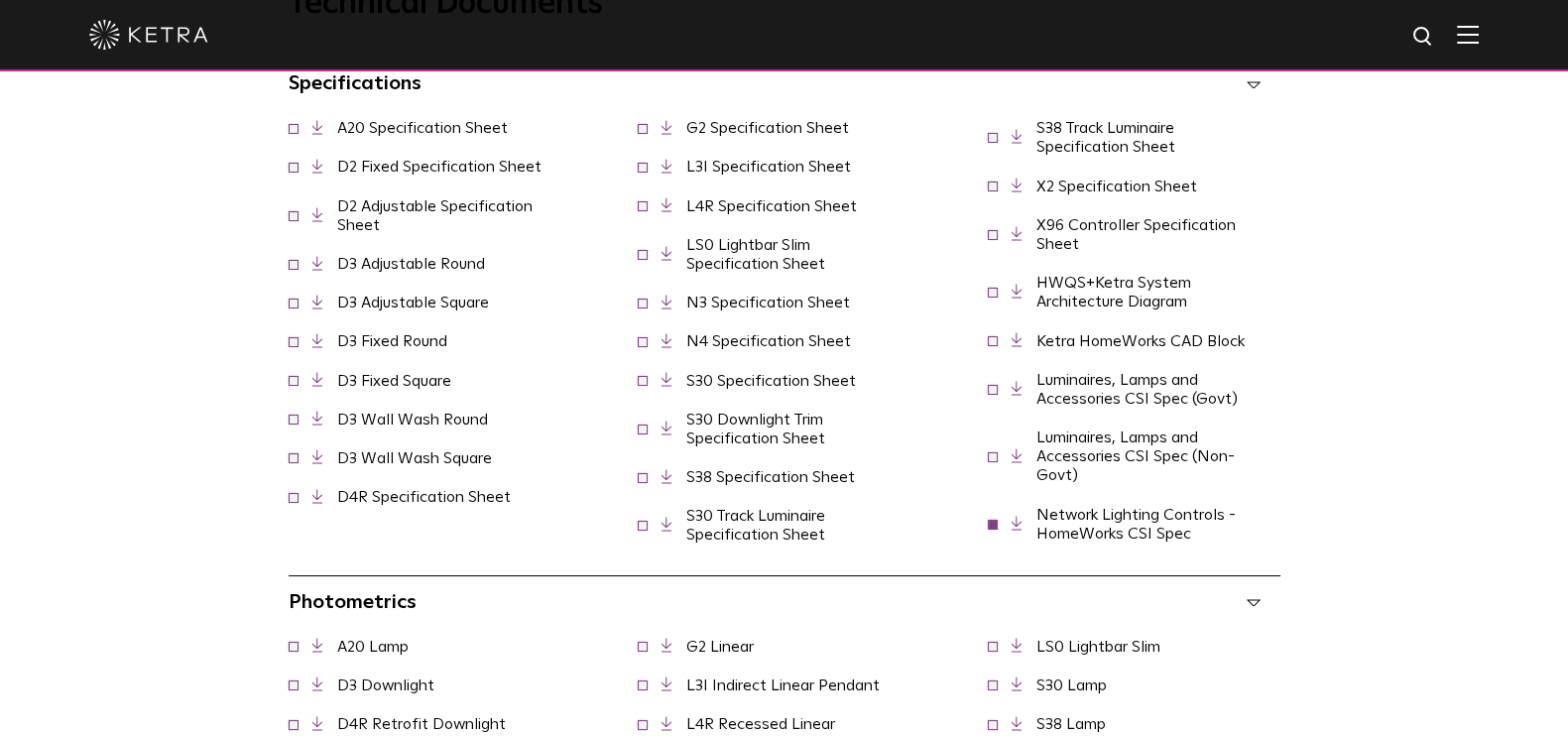 click at bounding box center (993, 523) 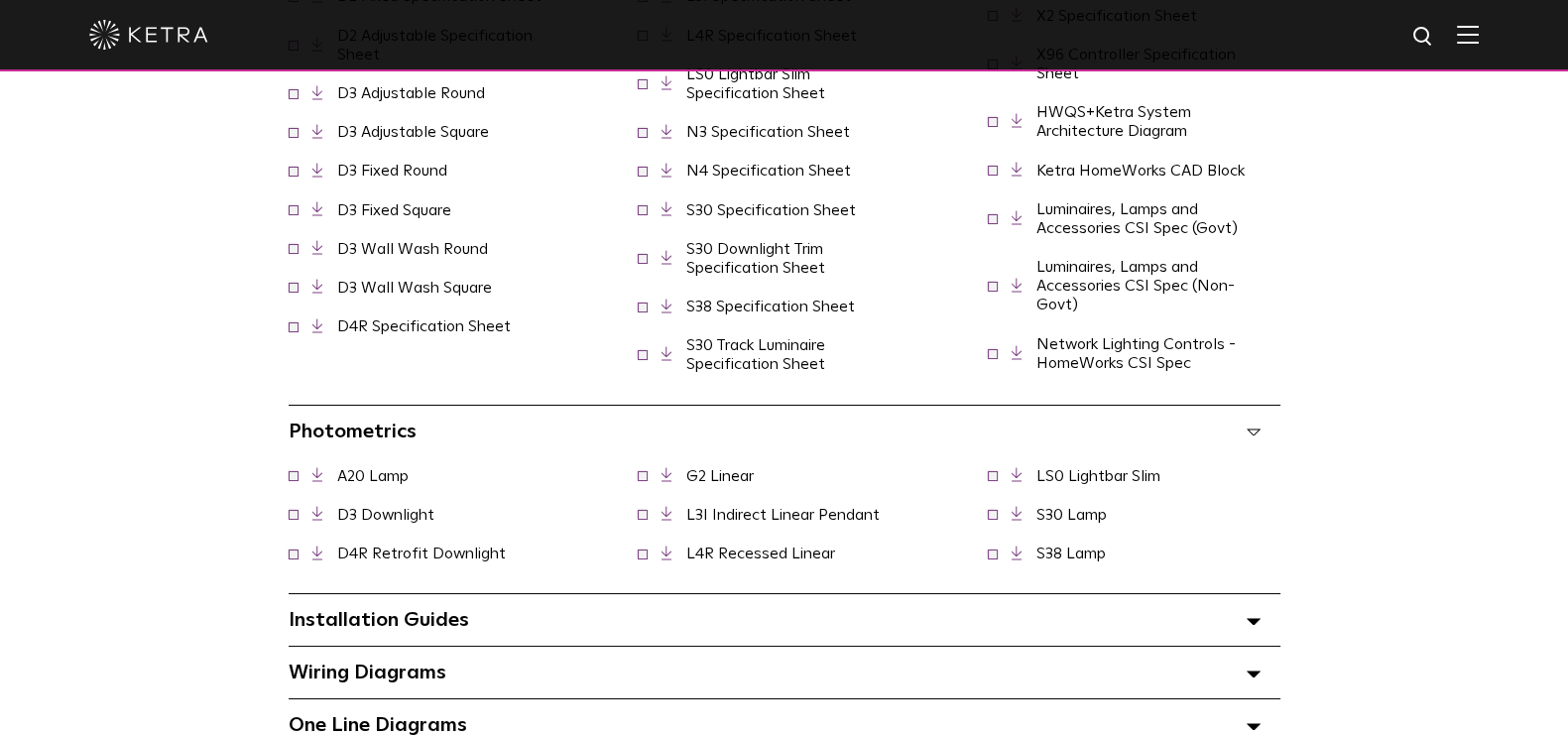 scroll, scrollTop: 1673, scrollLeft: 0, axis: vertical 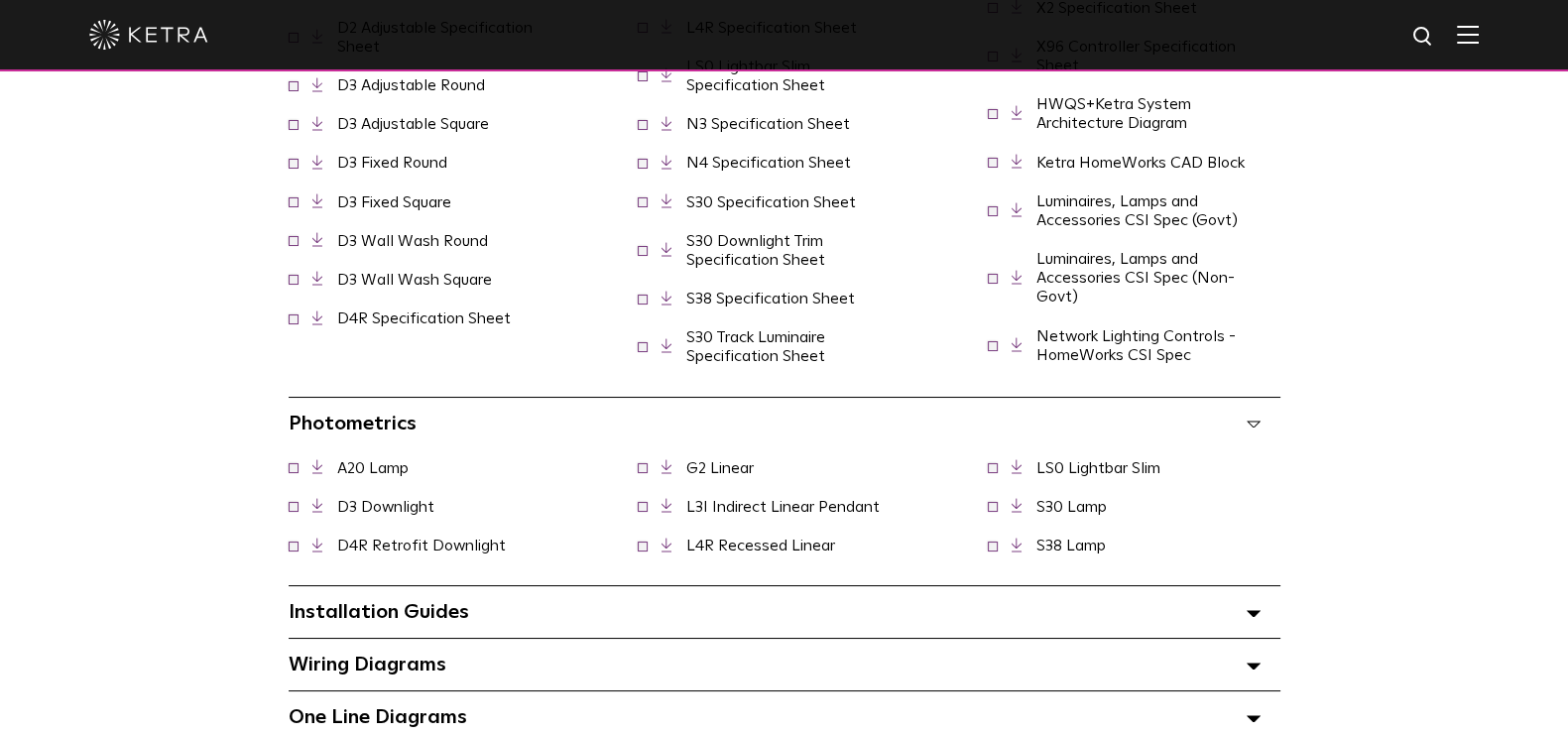 click at bounding box center (993, 466) 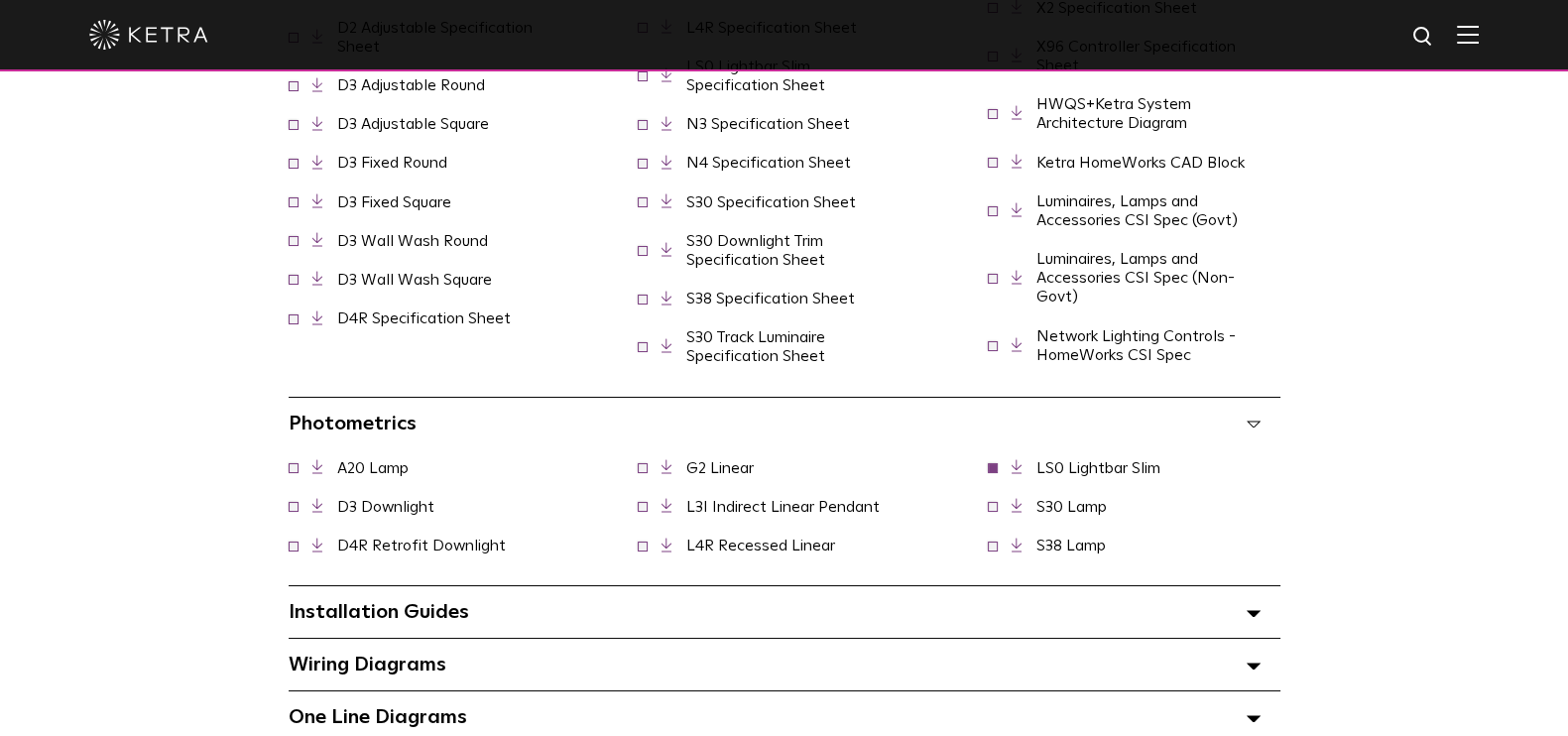 click at bounding box center [993, 505] 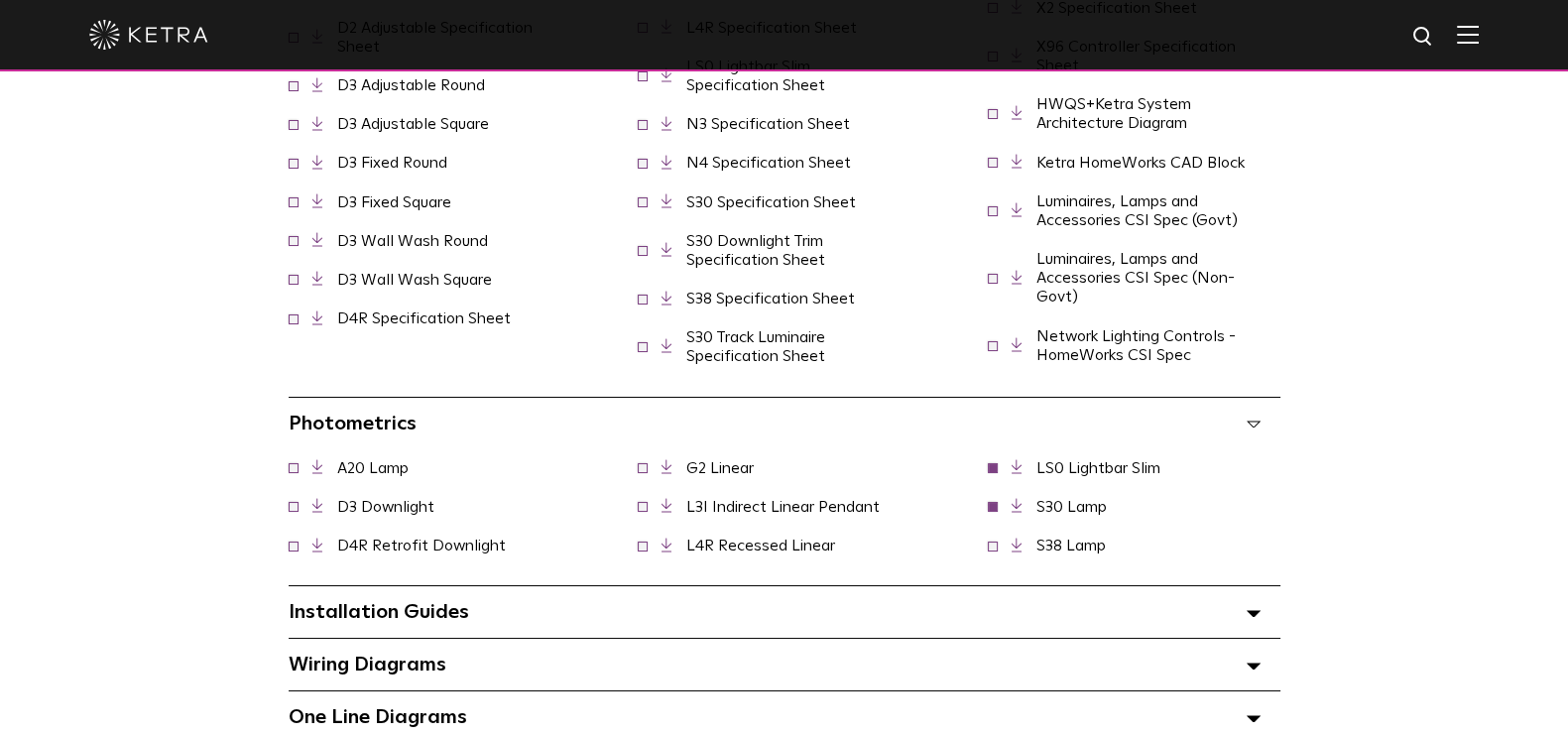 click at bounding box center [993, 545] 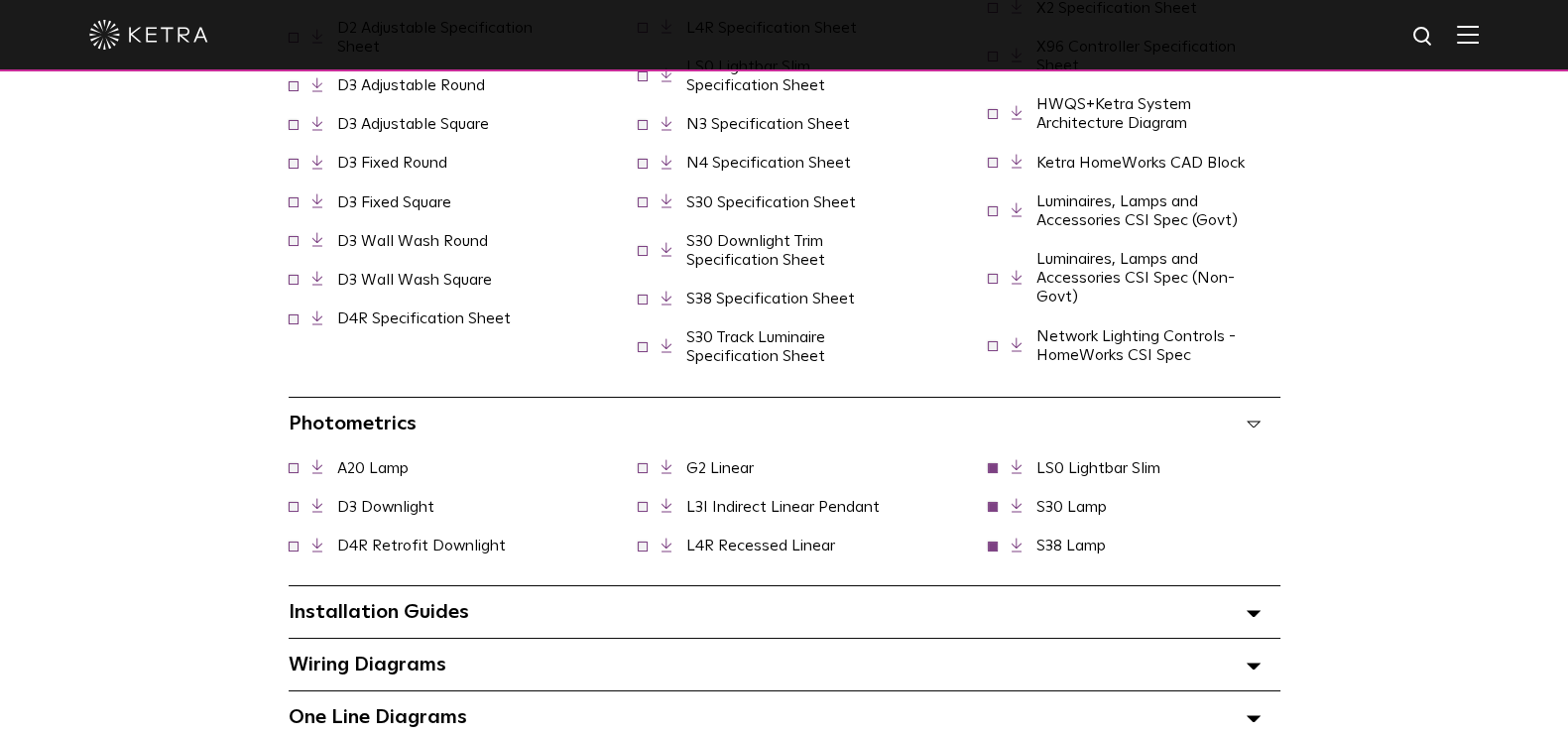 click at bounding box center (643, 466) 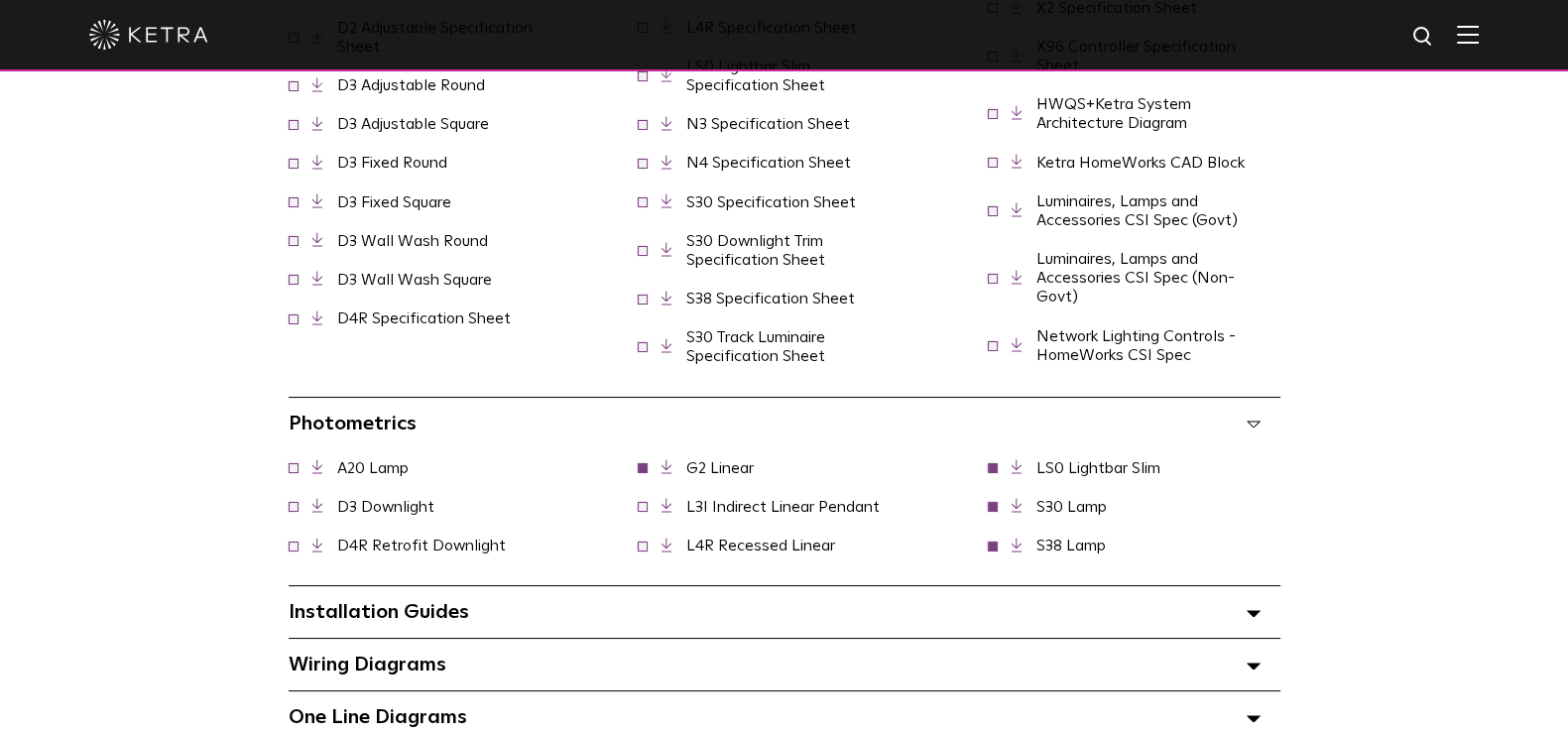 click at bounding box center (643, 505) 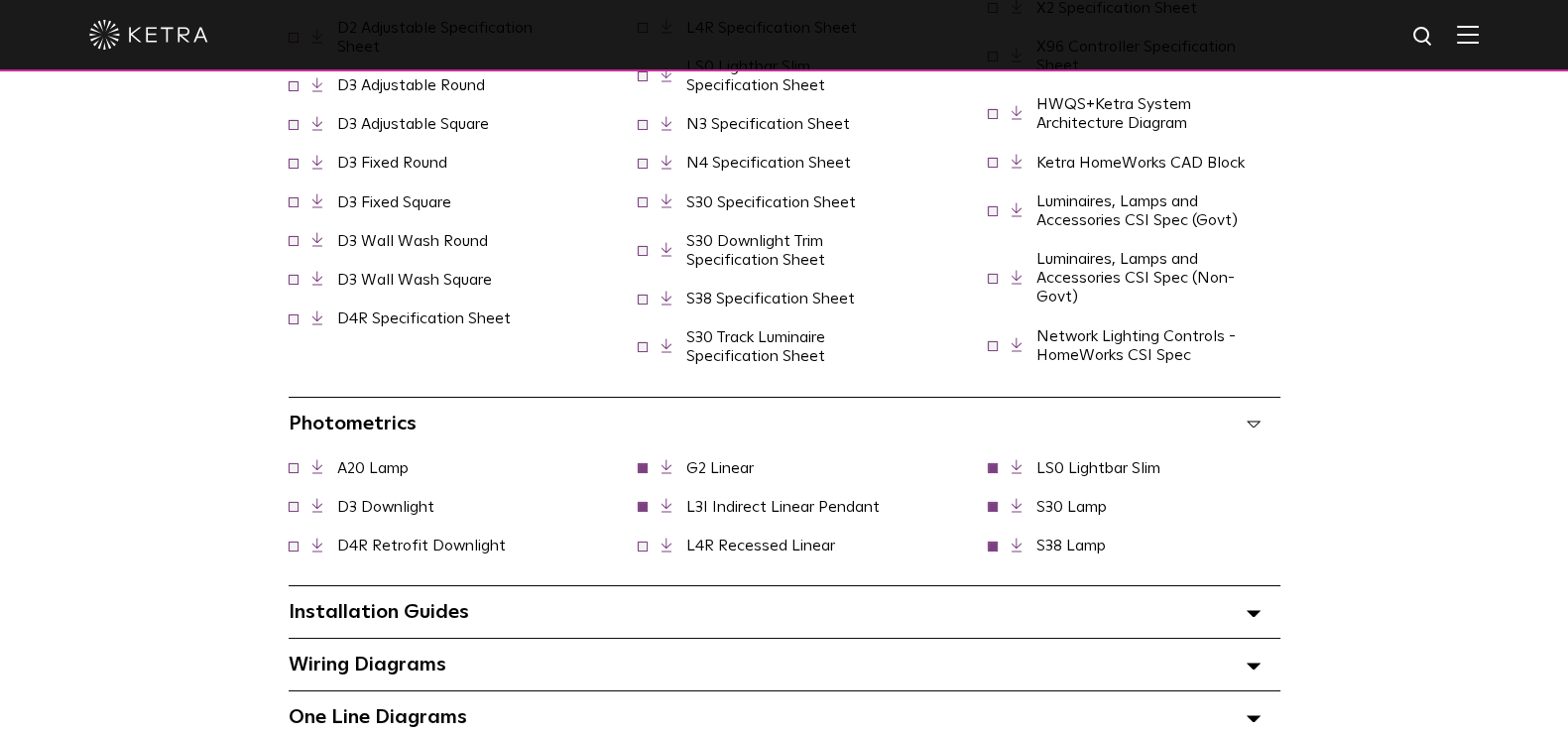 click at bounding box center [643, 545] 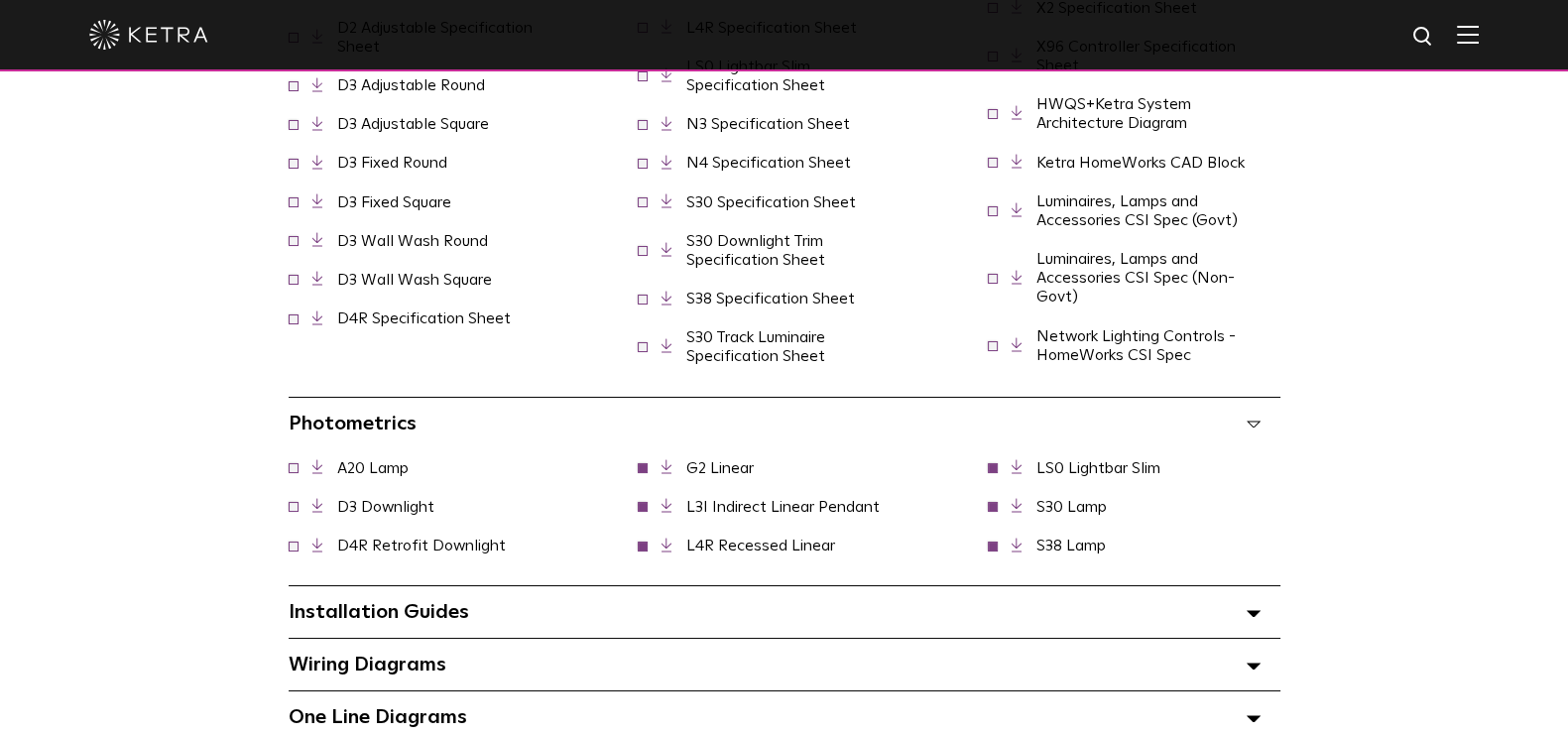 click at bounding box center (294, 466) 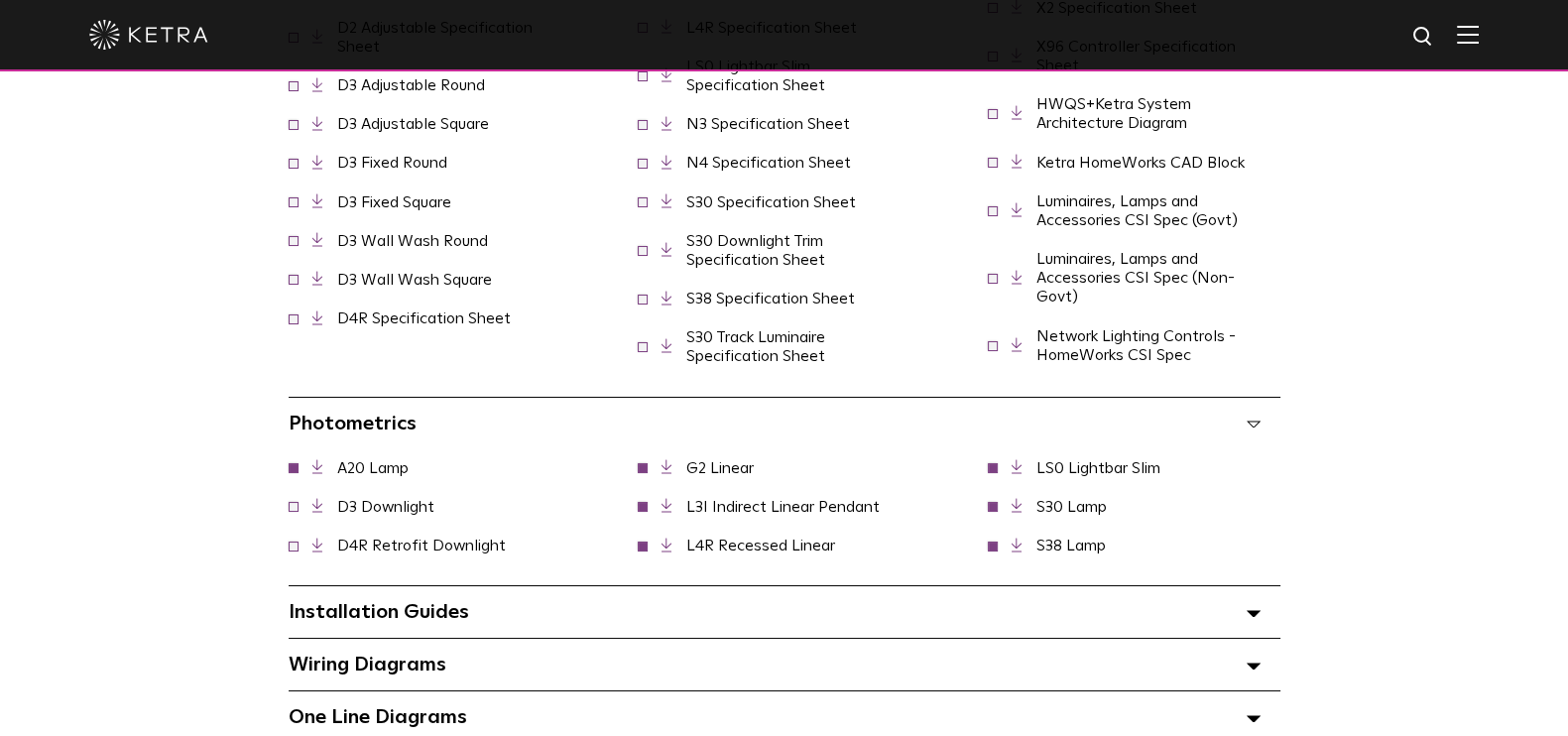 click at bounding box center (294, 505) 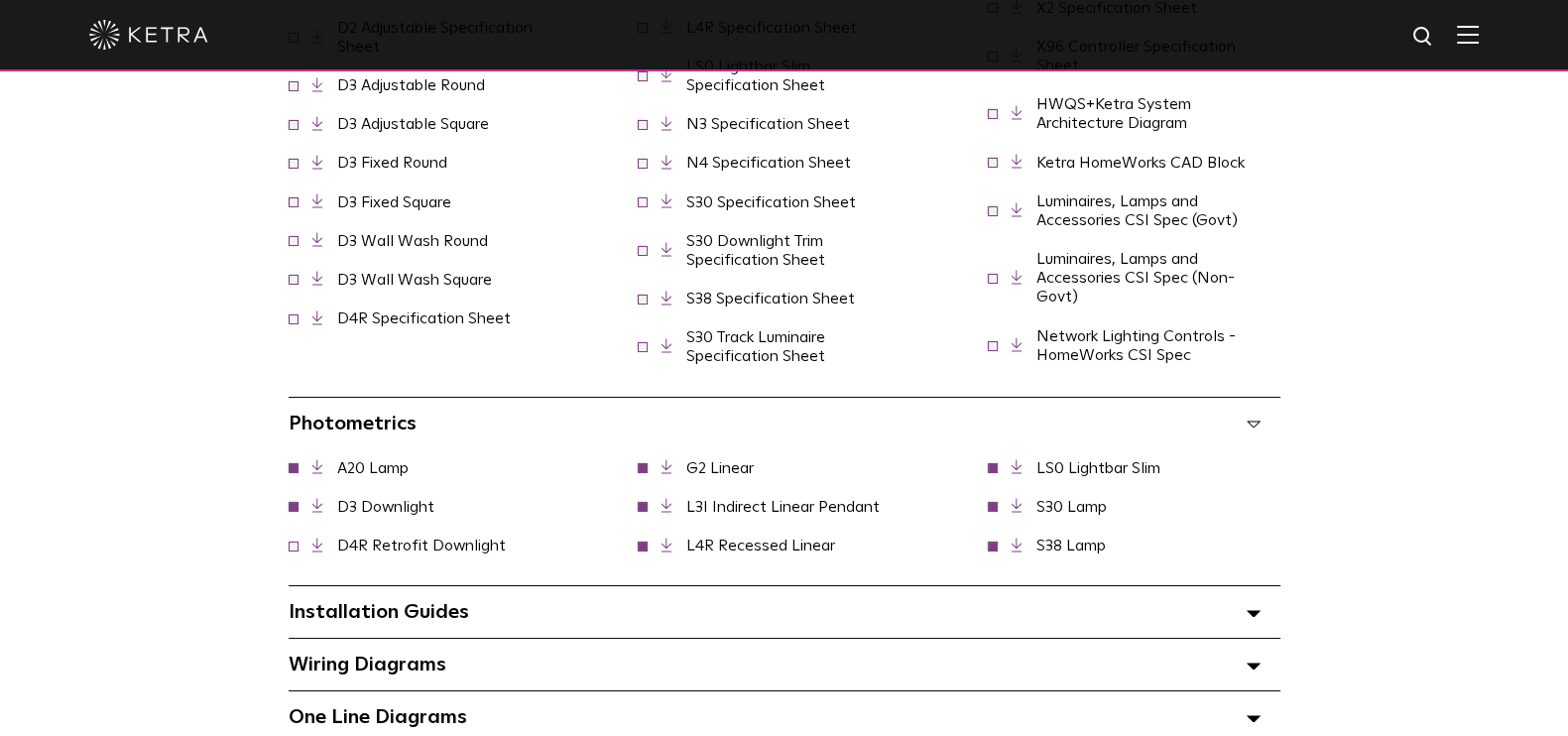 click at bounding box center (294, 545) 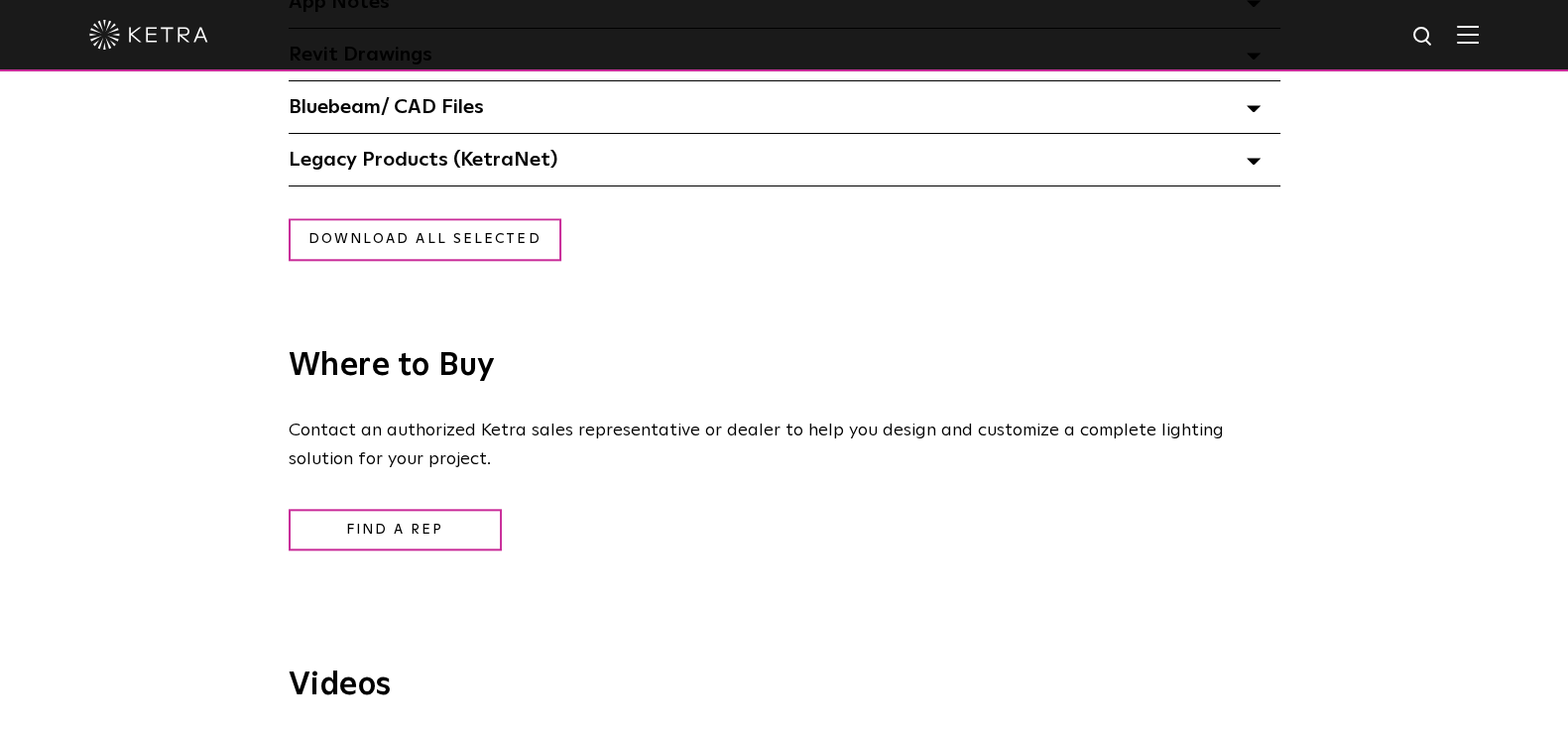 scroll, scrollTop: 2491, scrollLeft: 0, axis: vertical 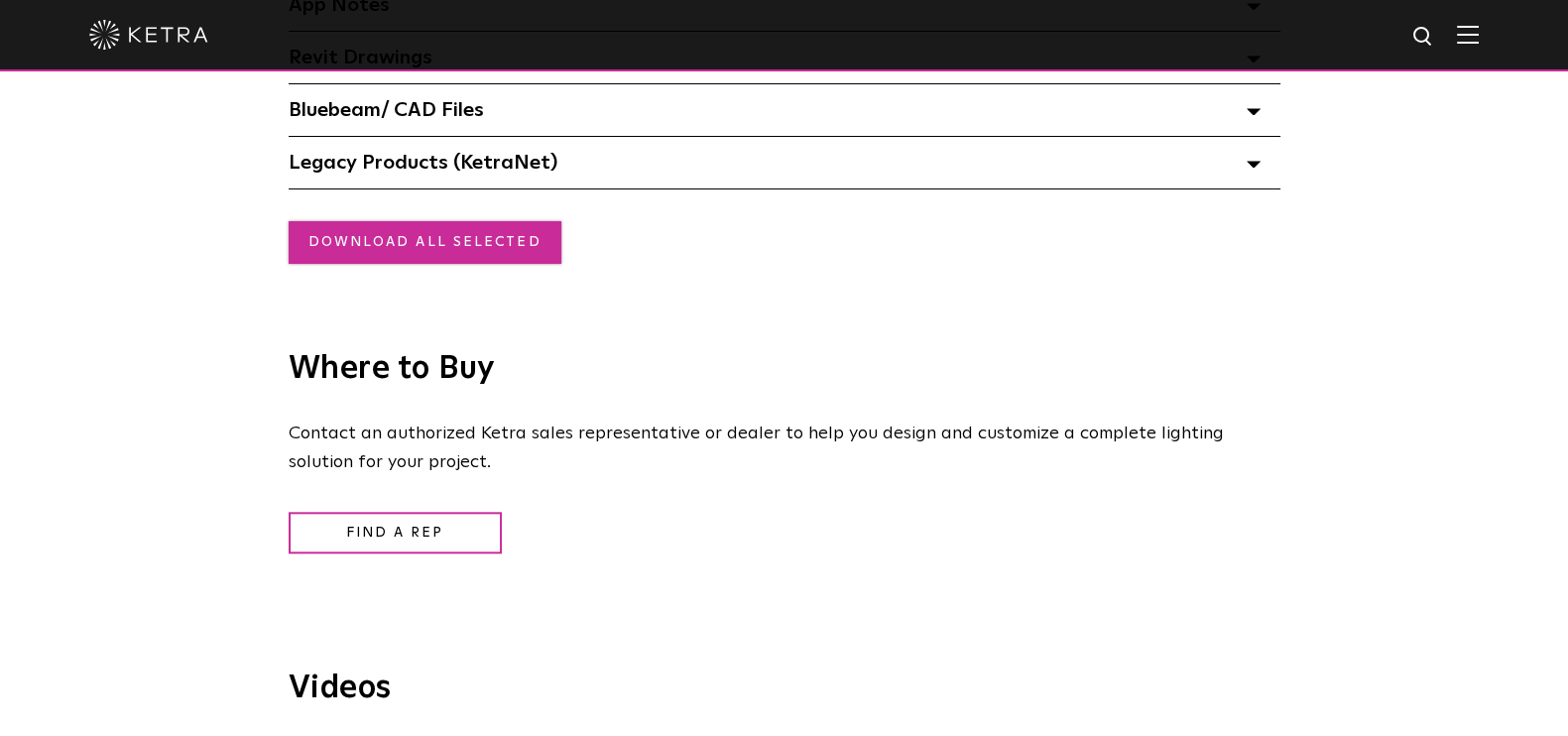 click on "Download all selected" at bounding box center (424, 242) 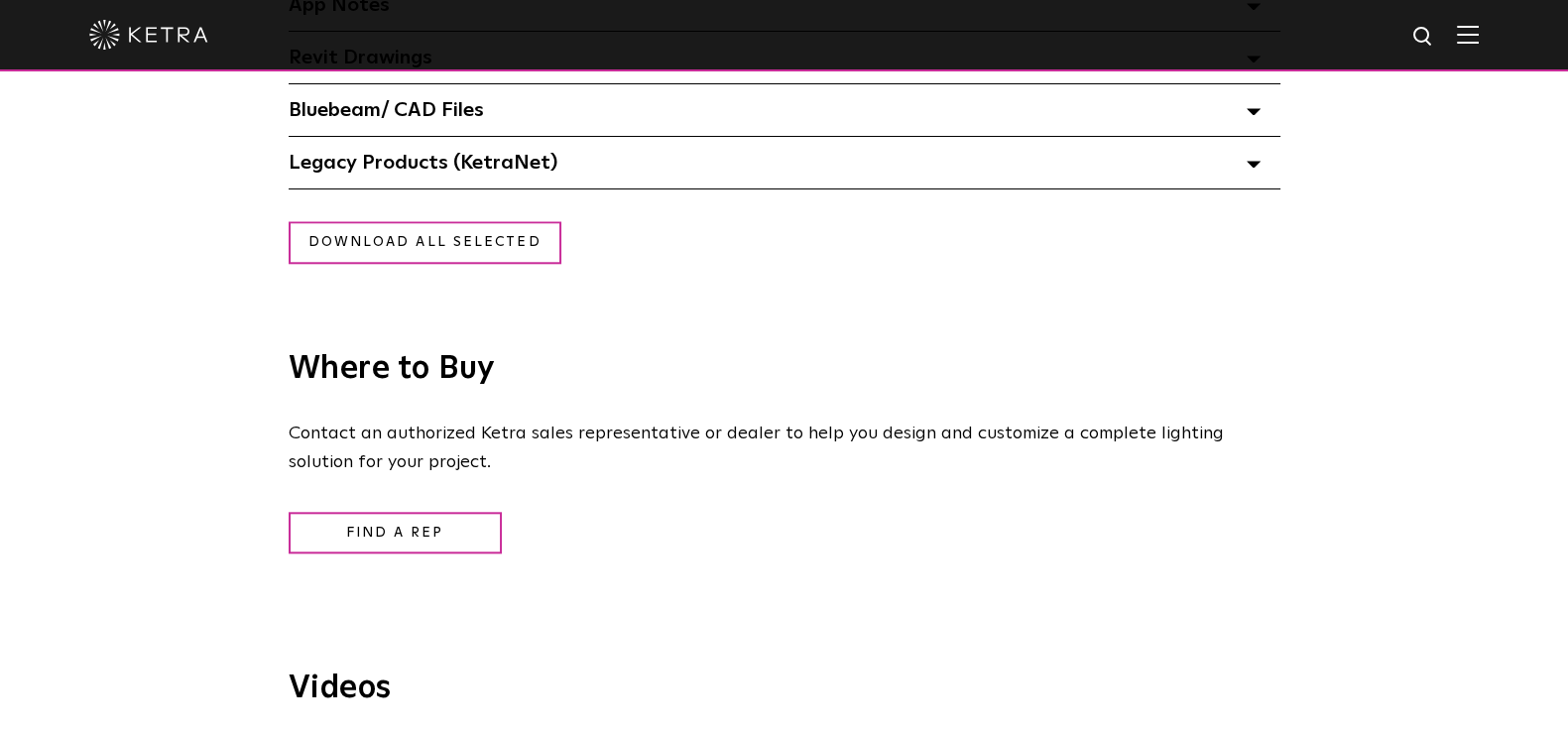 click on "Technical Documents
Specifications  Select checkboxes to use the bulk download option below" at bounding box center [784, -384] 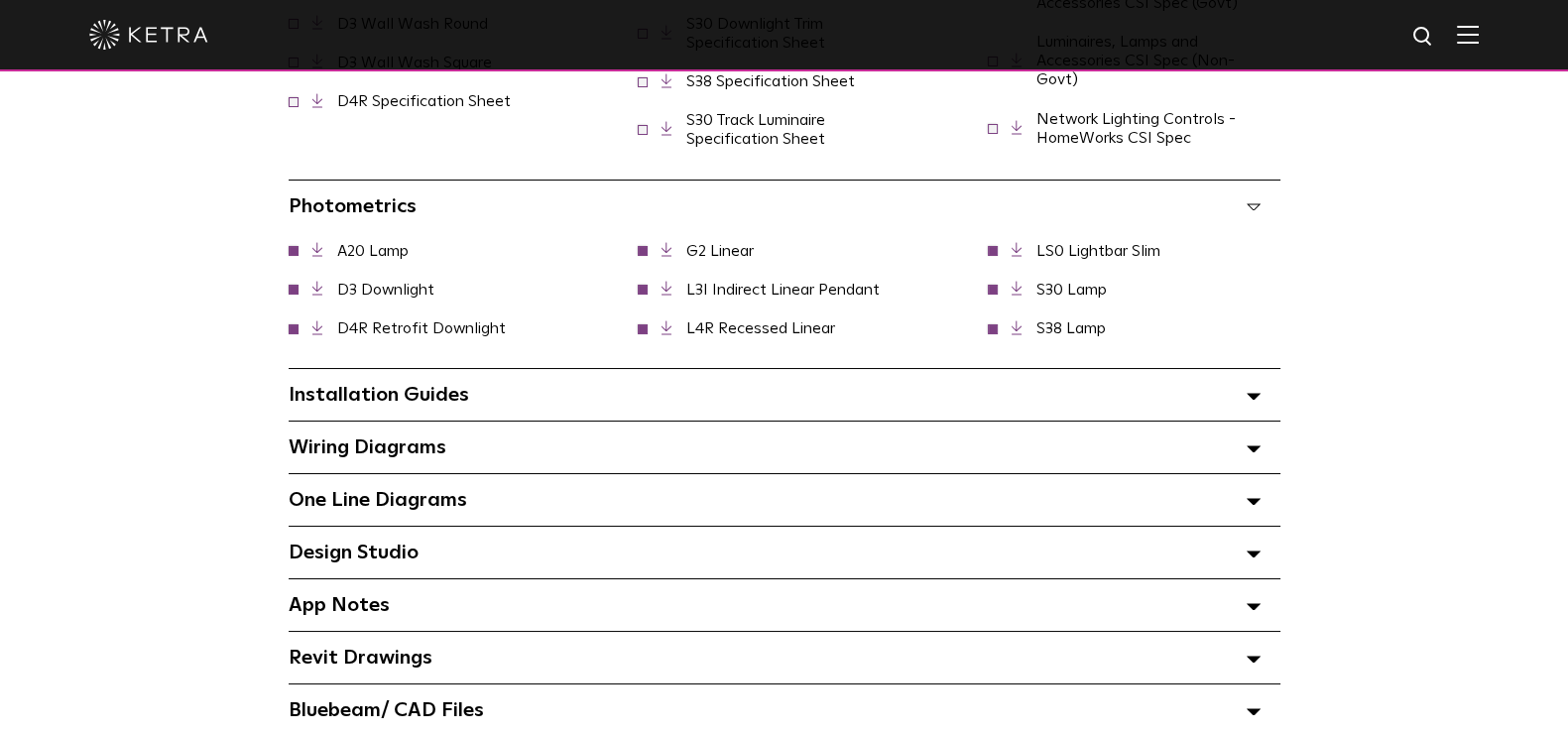 scroll, scrollTop: 1854, scrollLeft: 0, axis: vertical 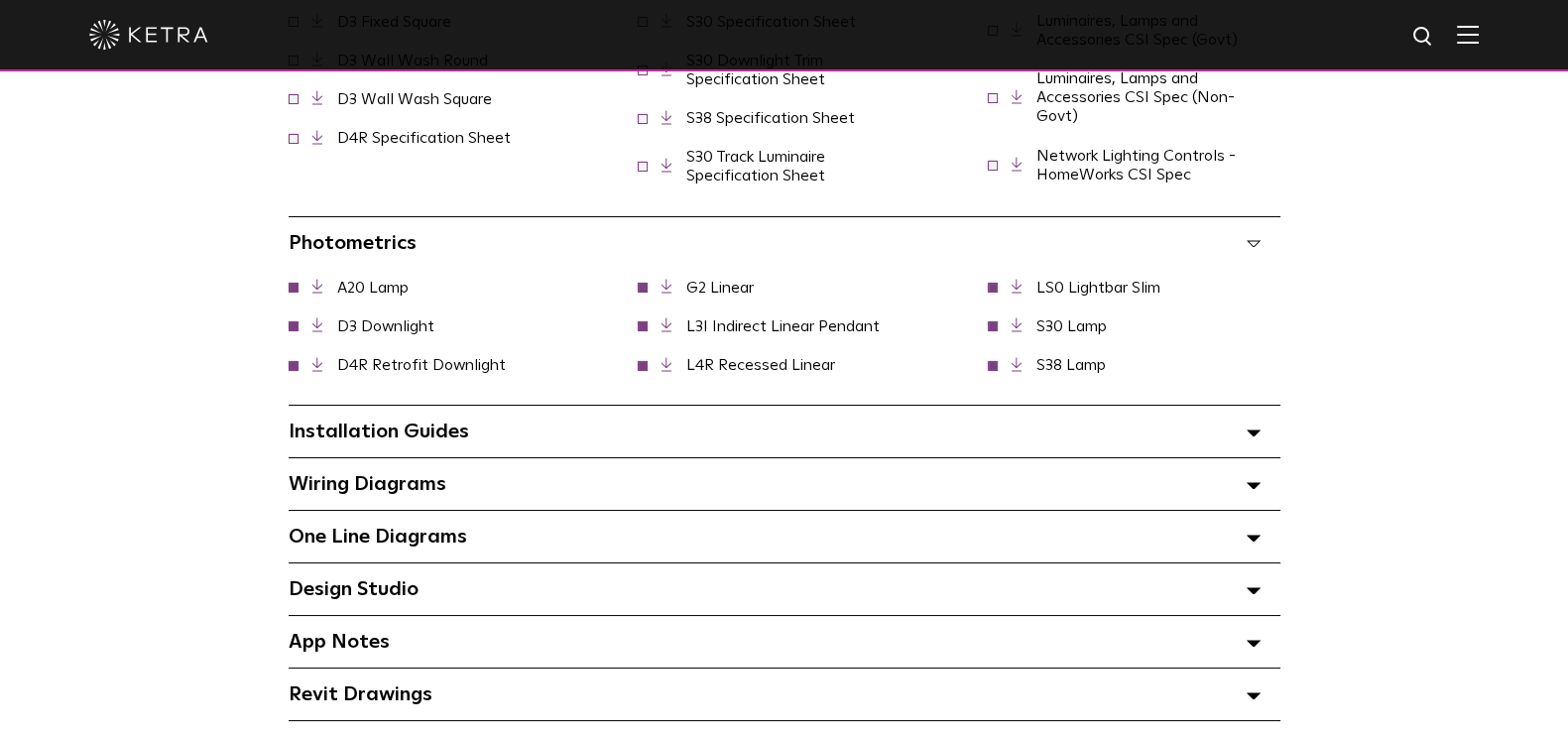 click at bounding box center [294, 286] 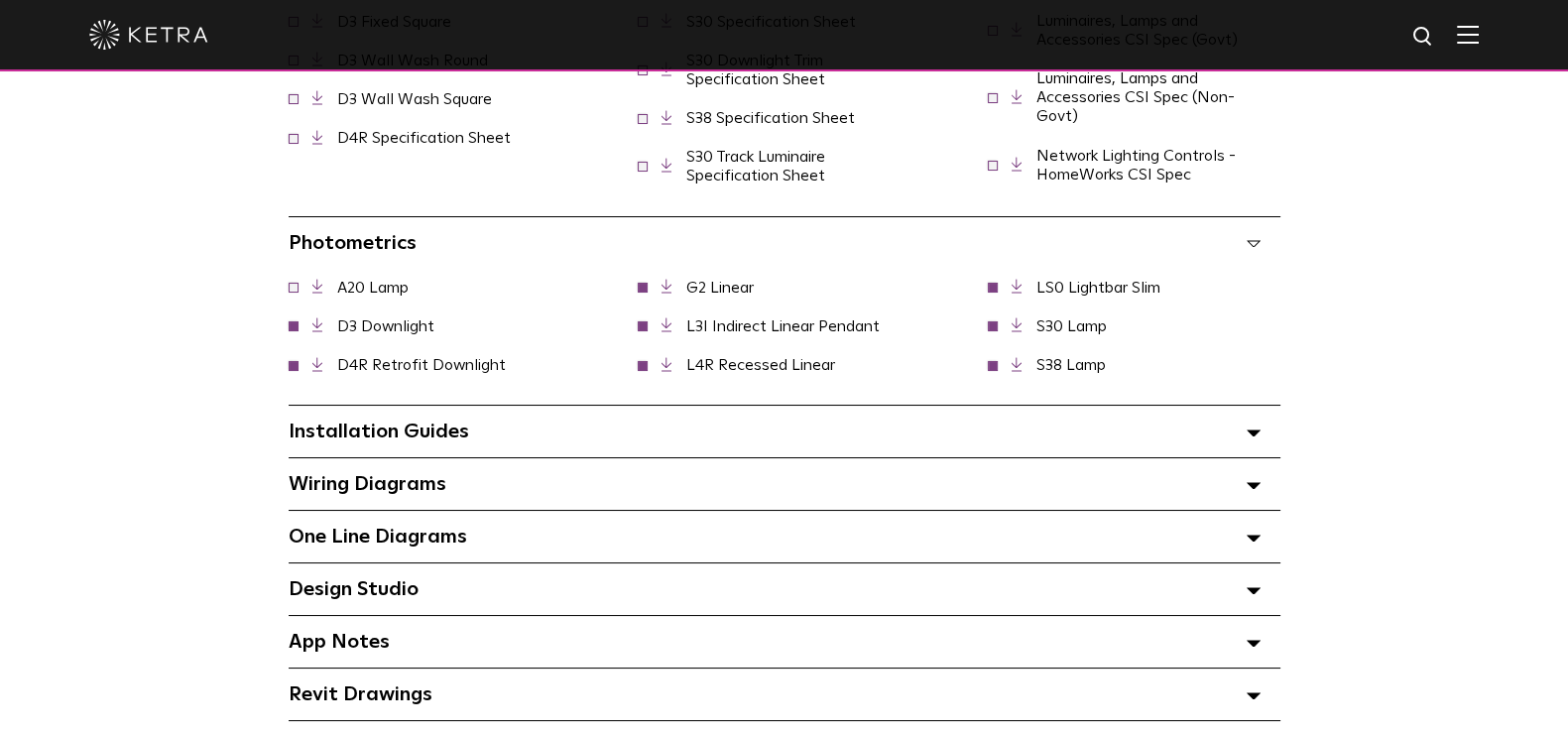 click at bounding box center [294, 324] 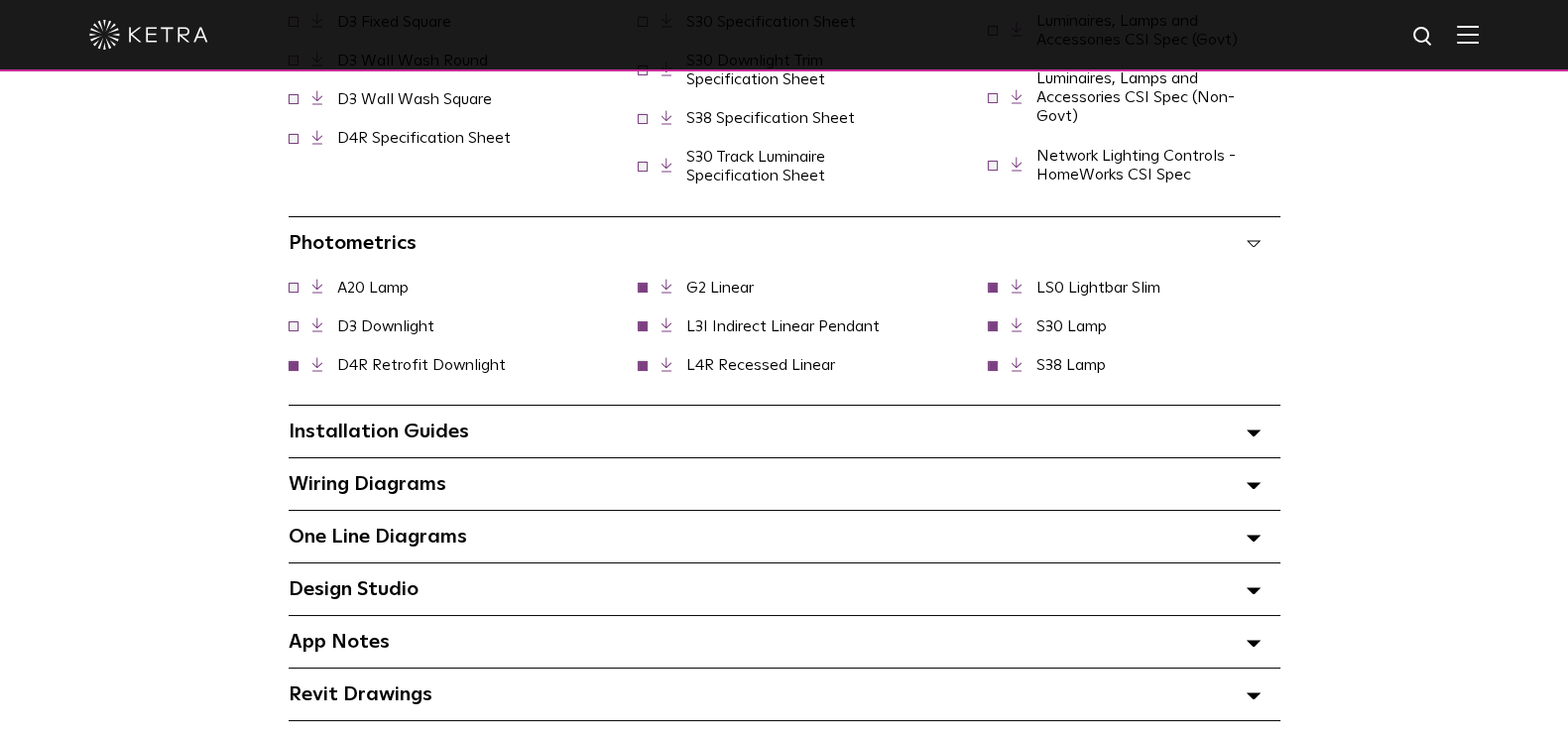 click at bounding box center [294, 364] 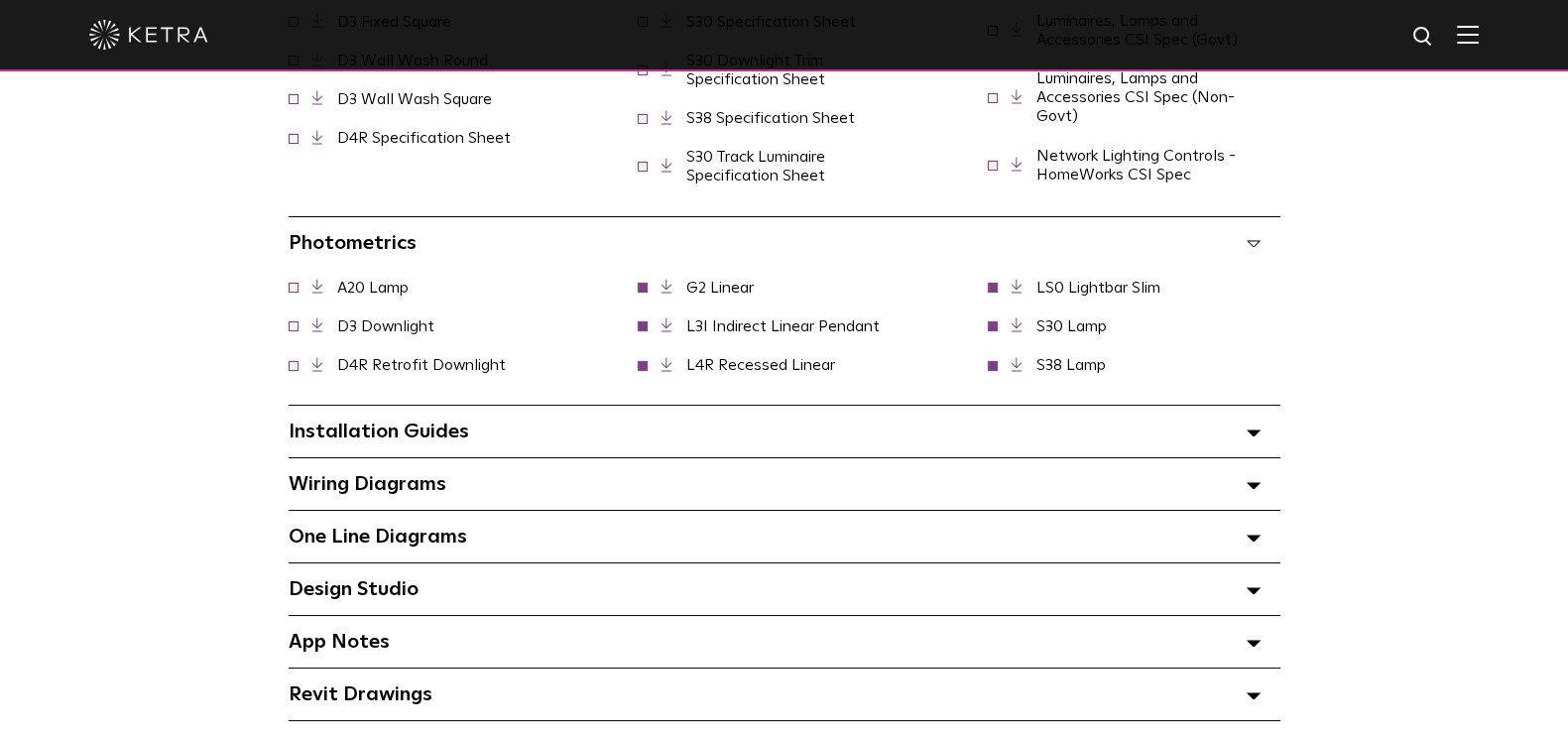 click at bounding box center (643, 286) 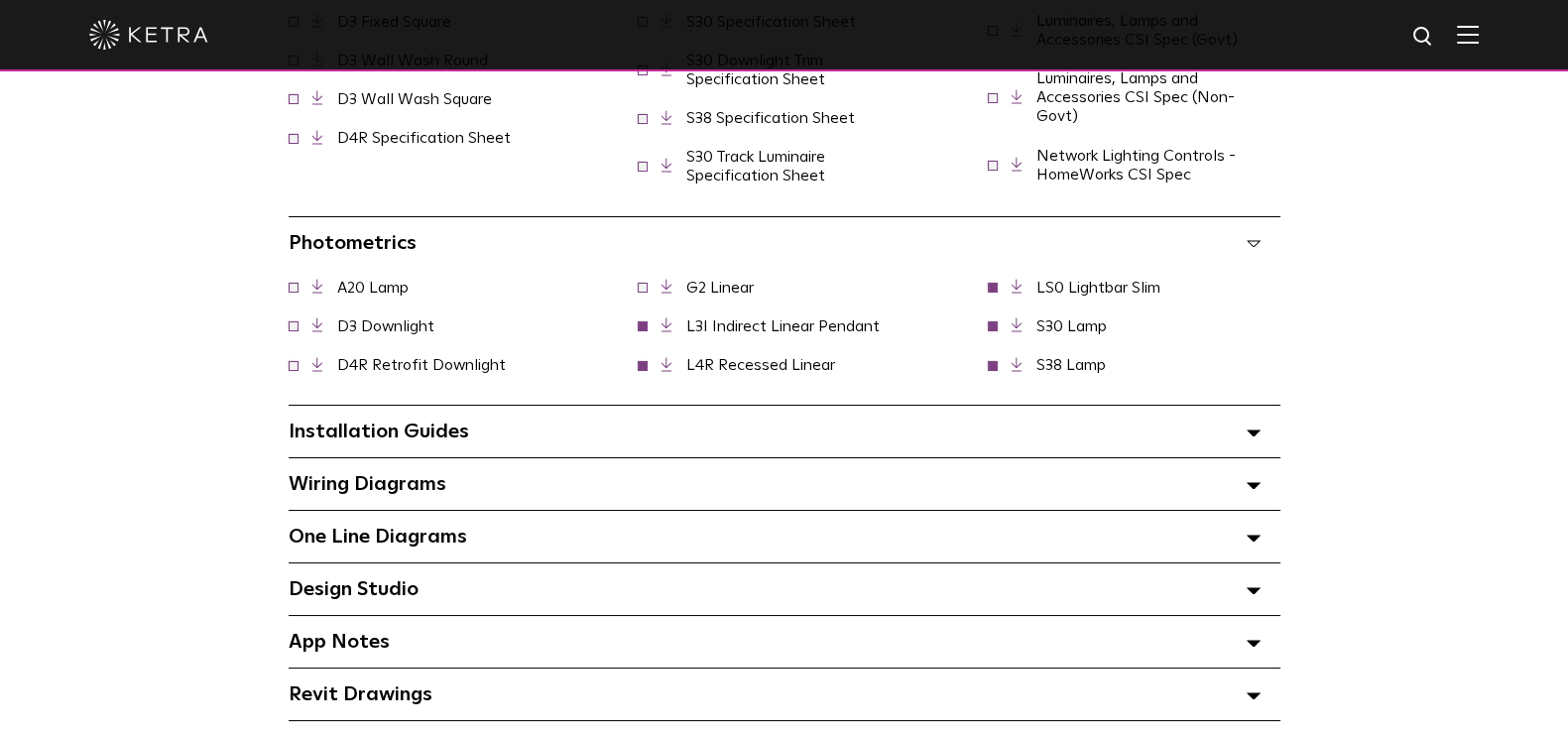 click at bounding box center (643, 324) 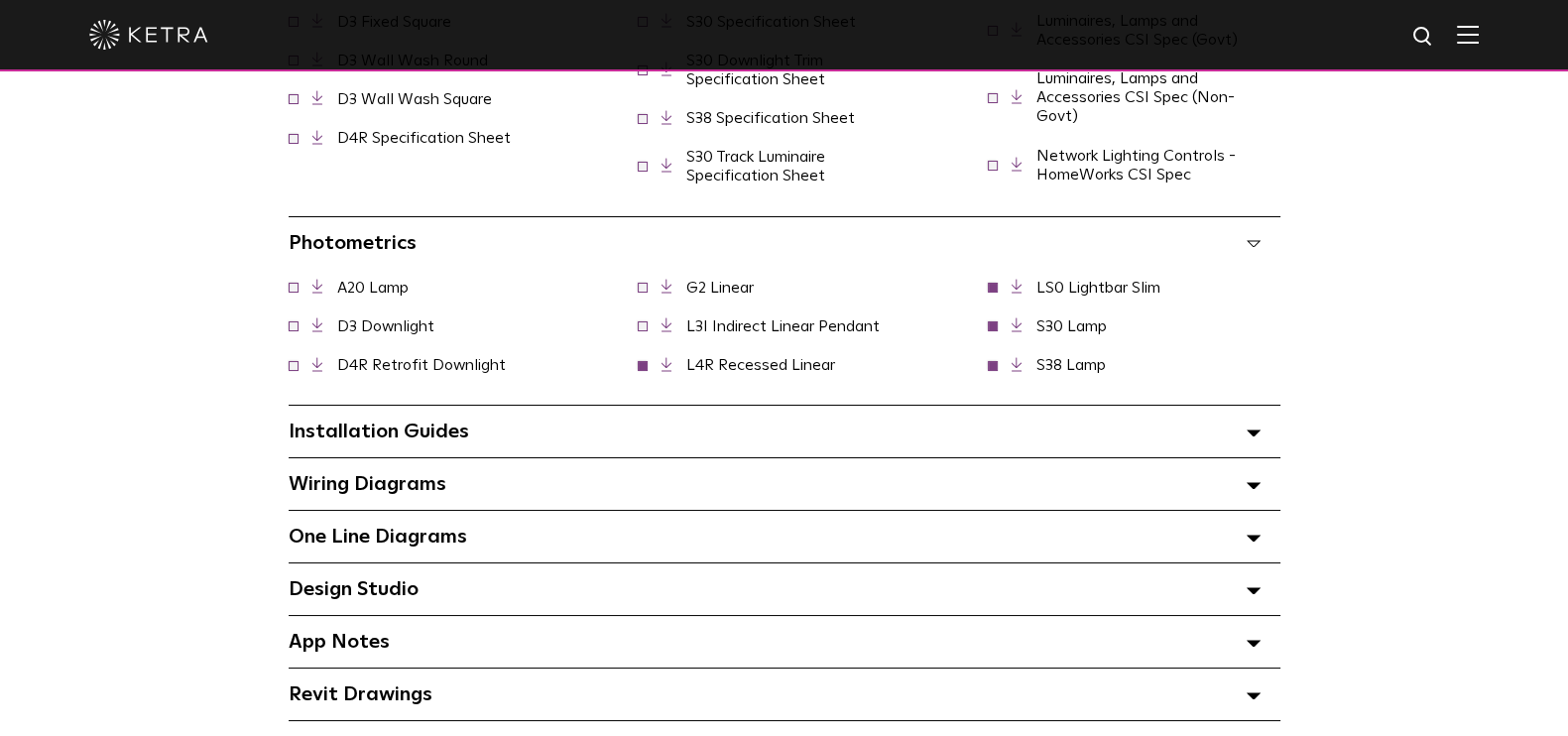 click at bounding box center (643, 364) 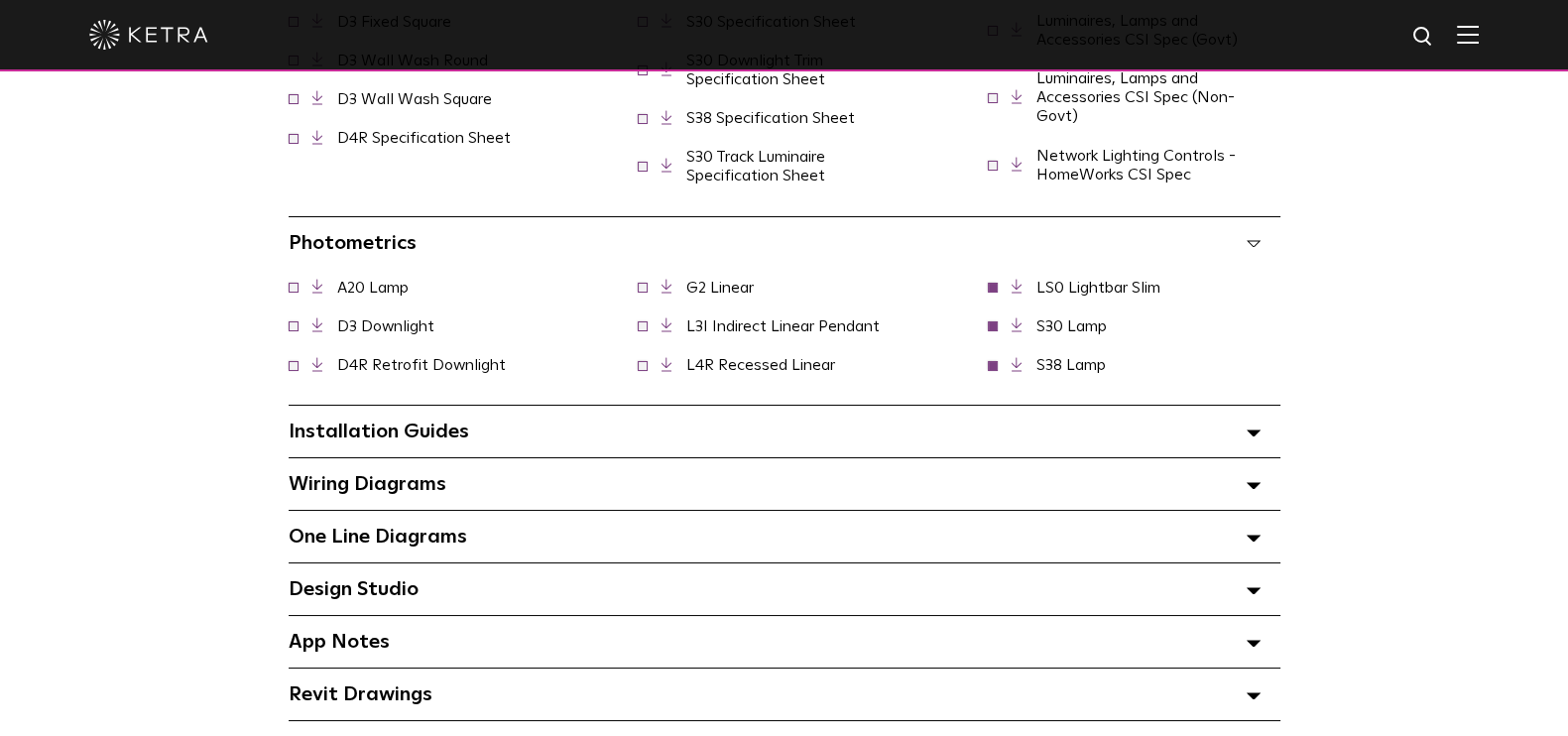 click on "LS0 Lightbar Slim" at bounding box center [1086, 288] 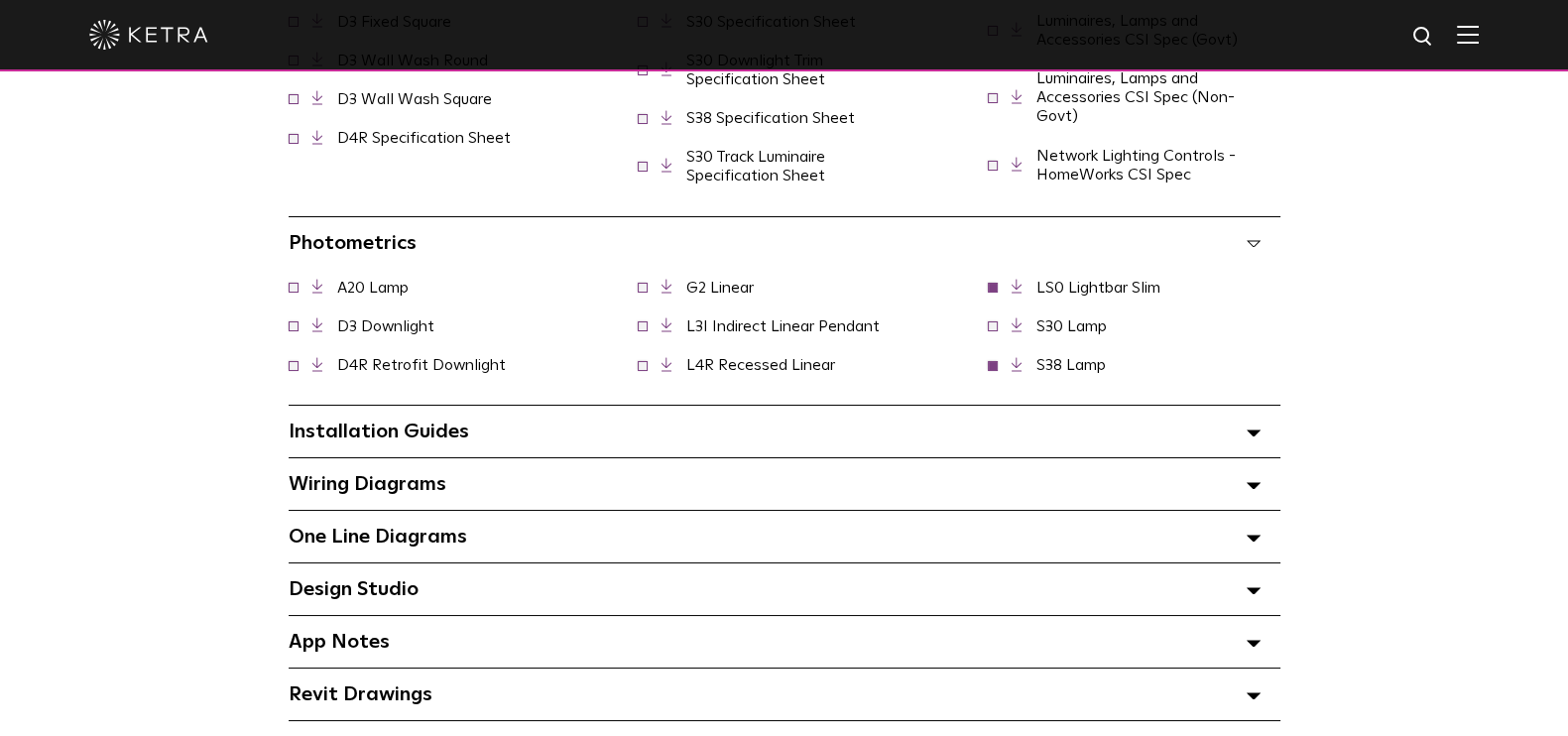 click at bounding box center (993, 364) 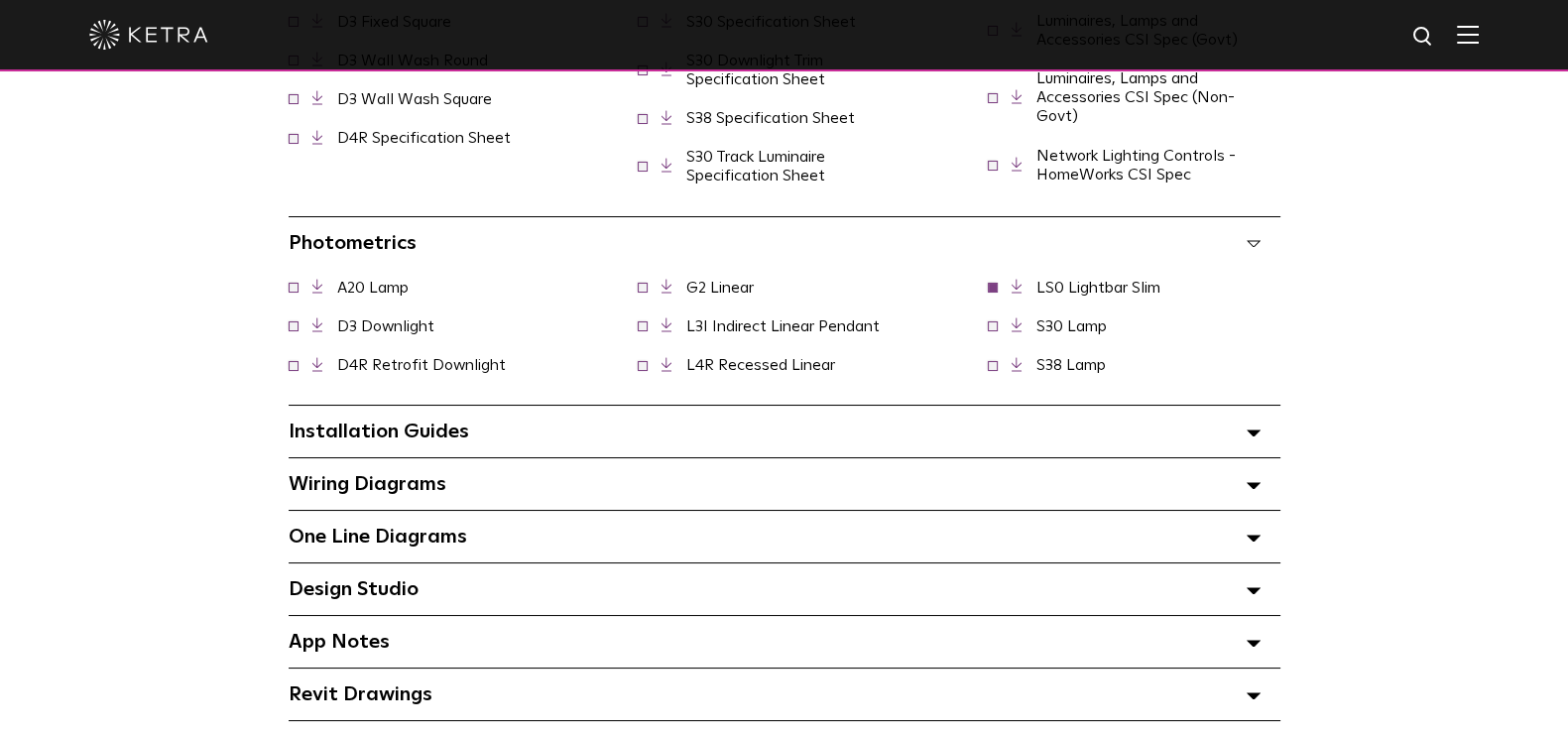 click at bounding box center [993, 286] 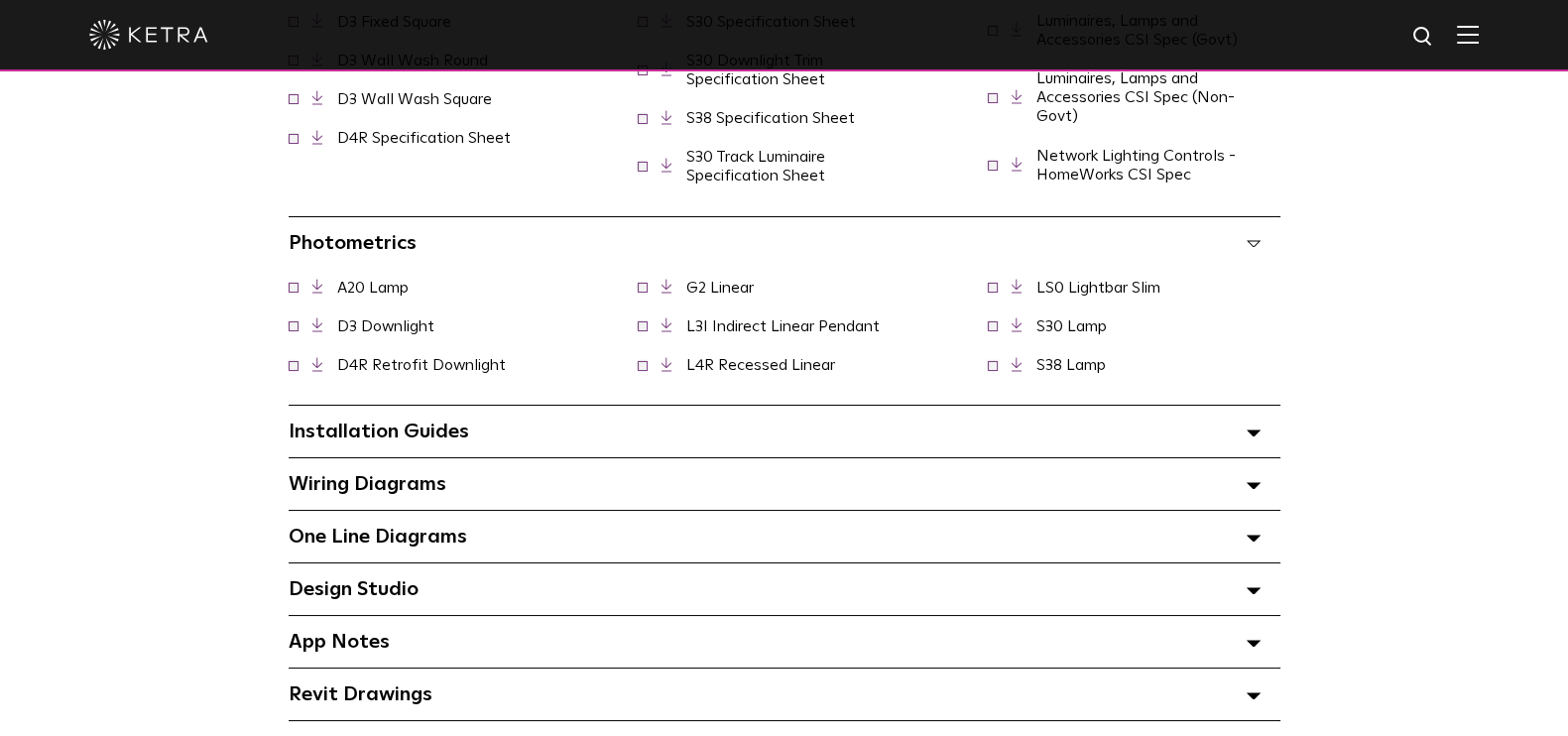 click on "Photometrics  Select checkboxes to use the bulk download option below" at bounding box center (784, 243) 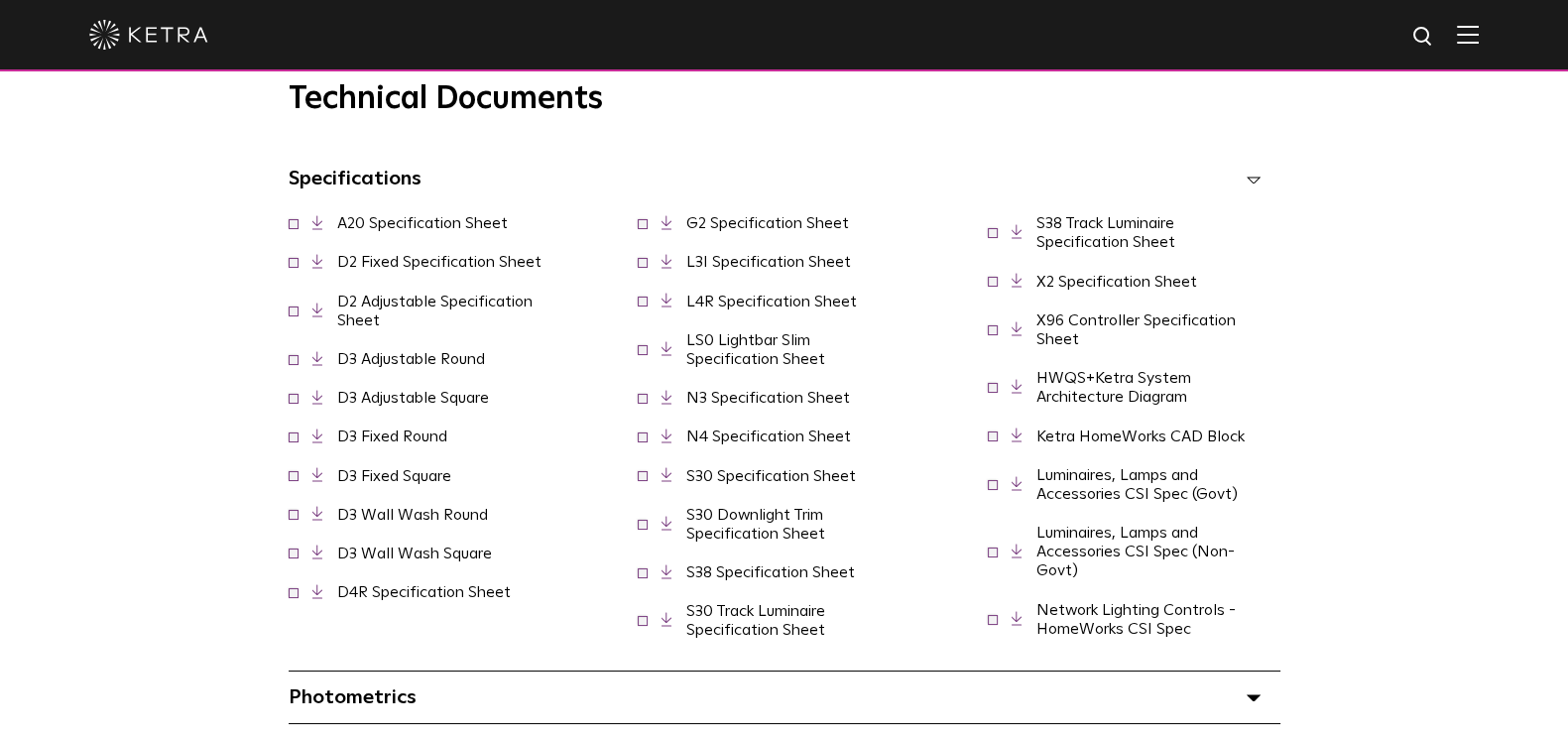 scroll, scrollTop: 1398, scrollLeft: 0, axis: vertical 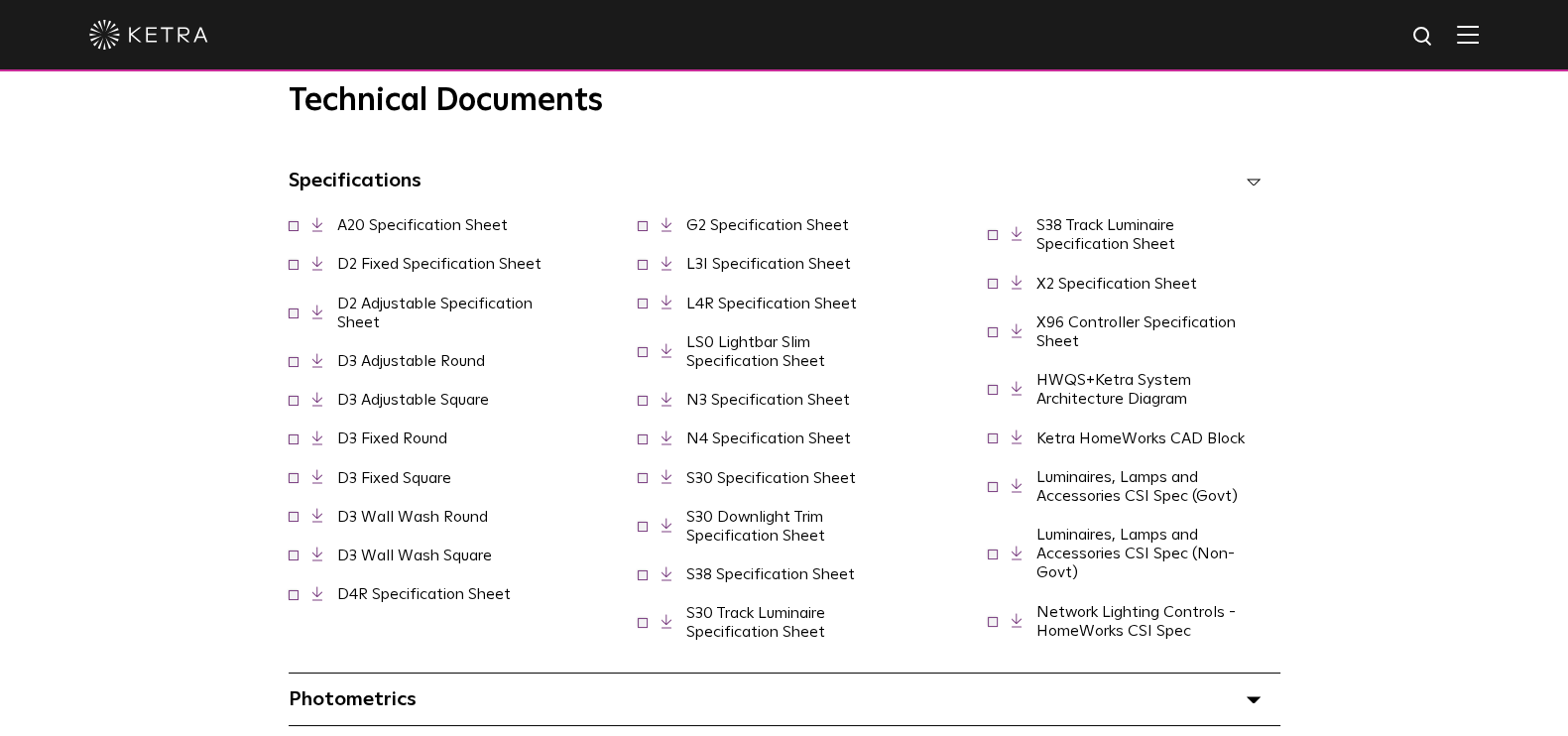 click 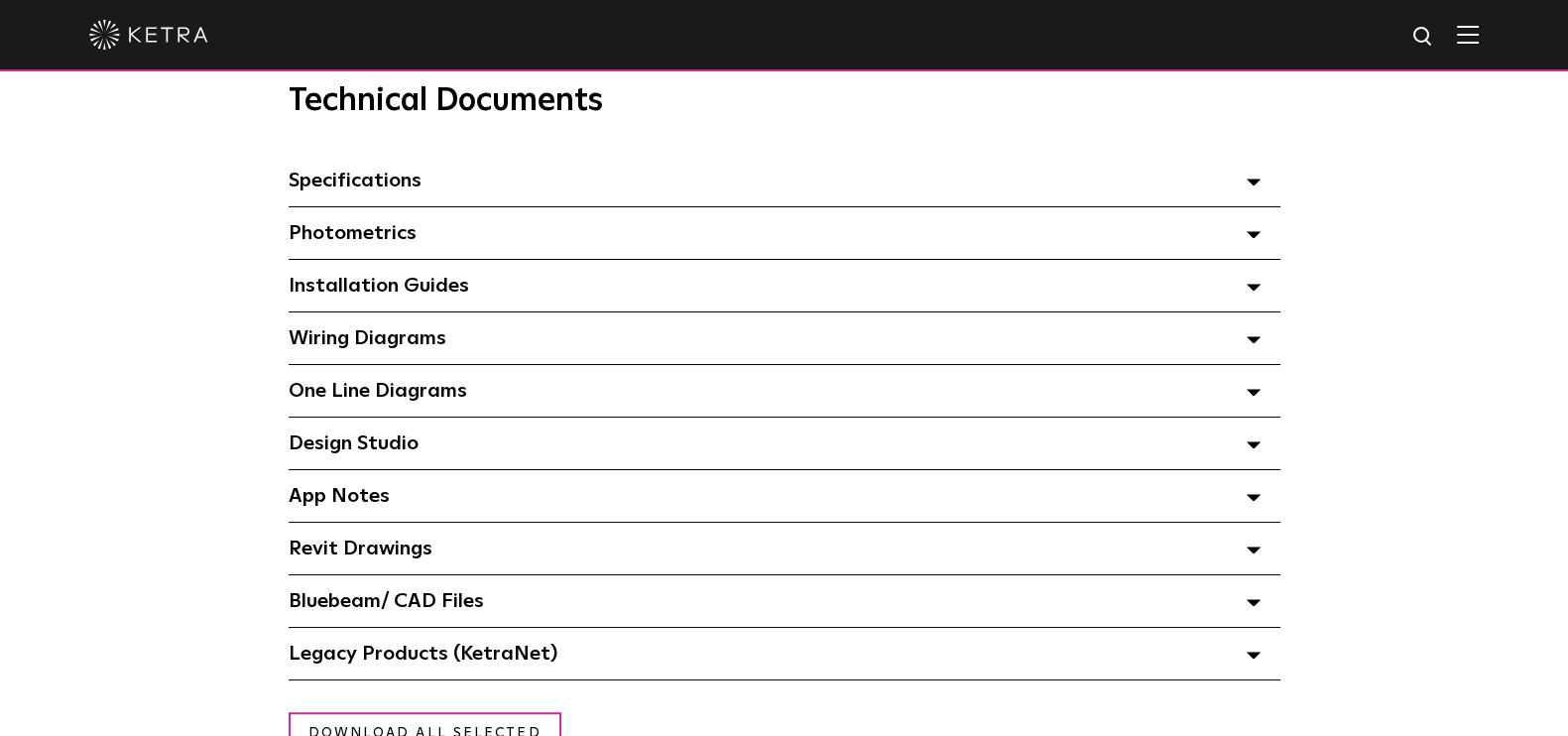 click on "One Line Diagrams  Select checkboxes to use the bulk download option below" at bounding box center [784, 391] 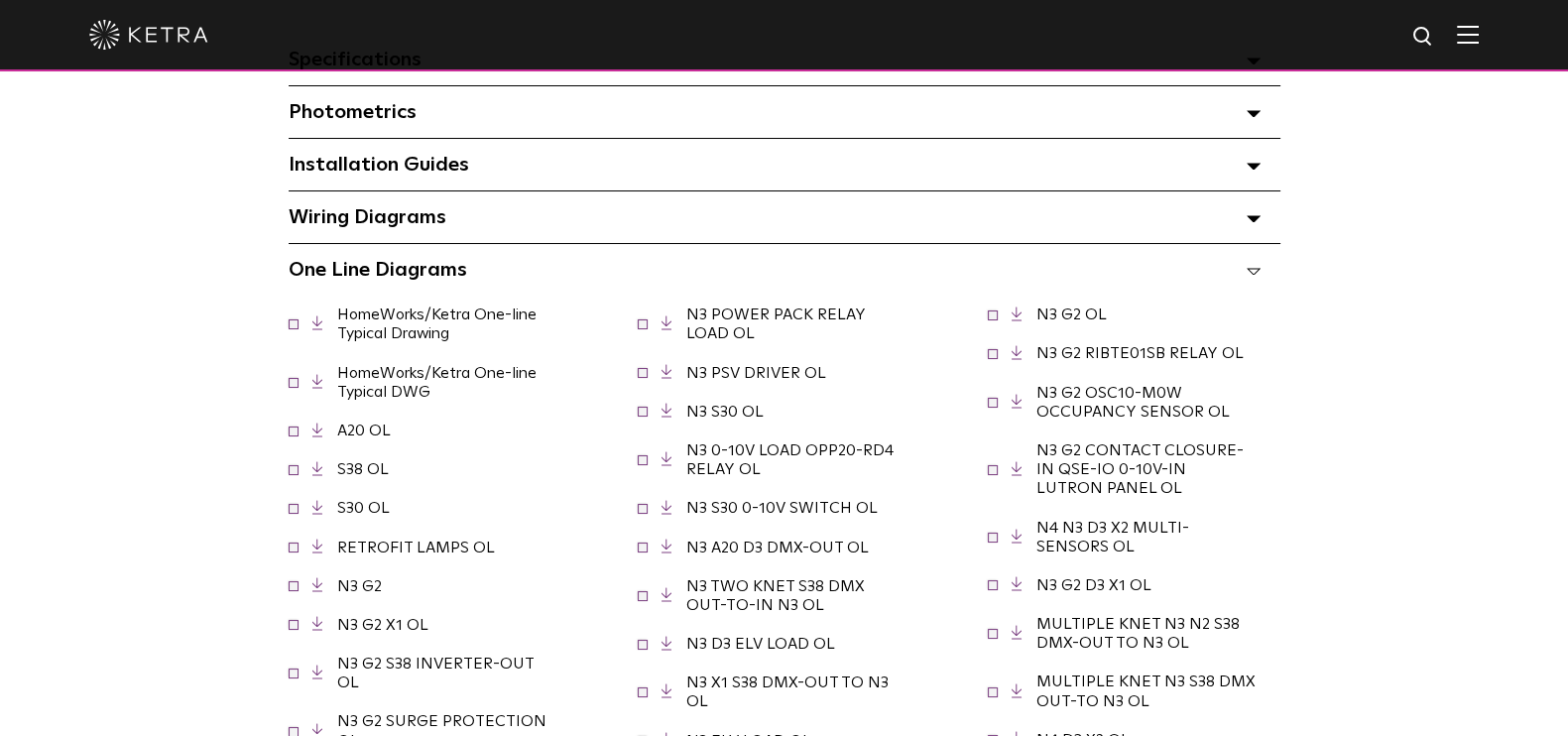 scroll, scrollTop: 1502, scrollLeft: 0, axis: vertical 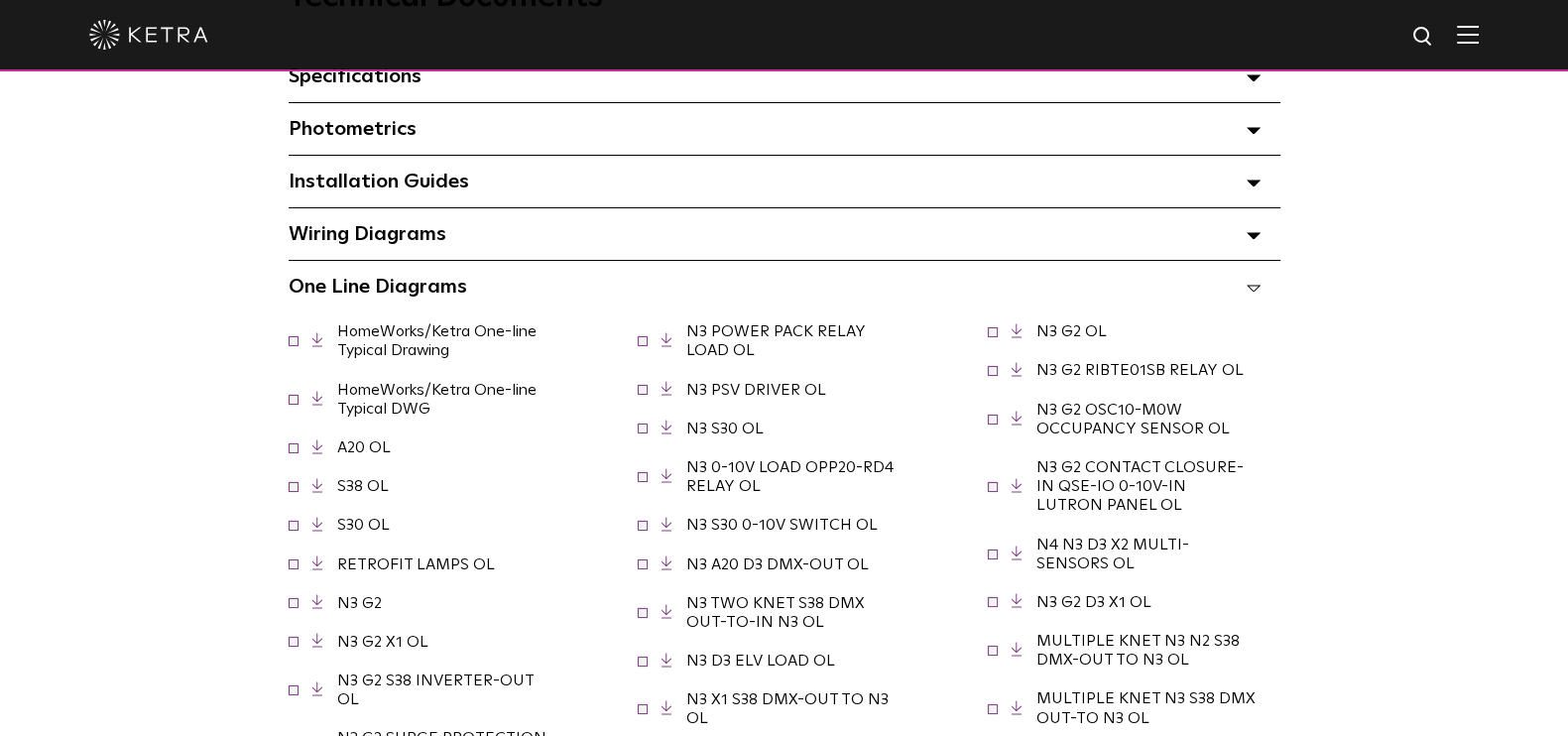 click 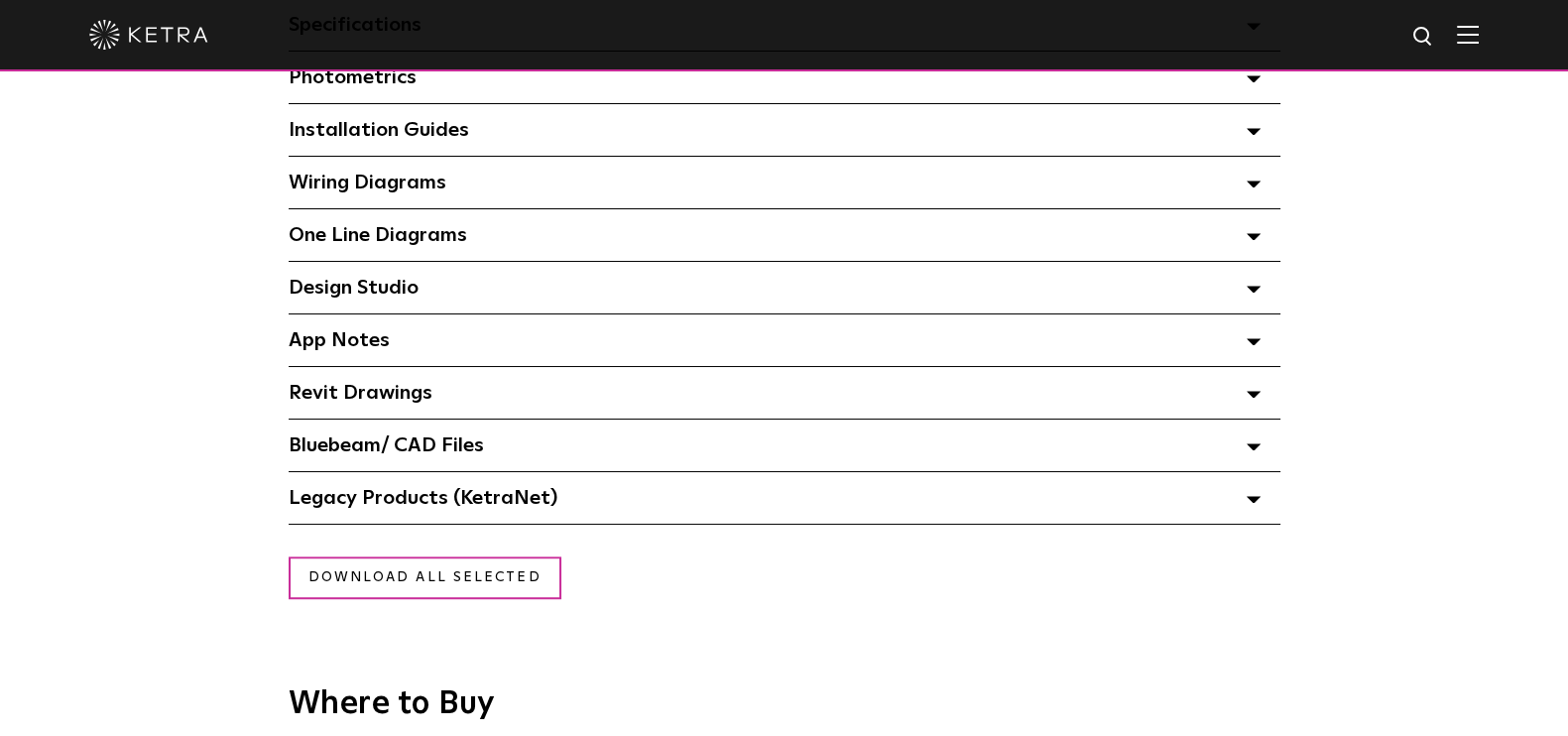 scroll, scrollTop: 1558, scrollLeft: 0, axis: vertical 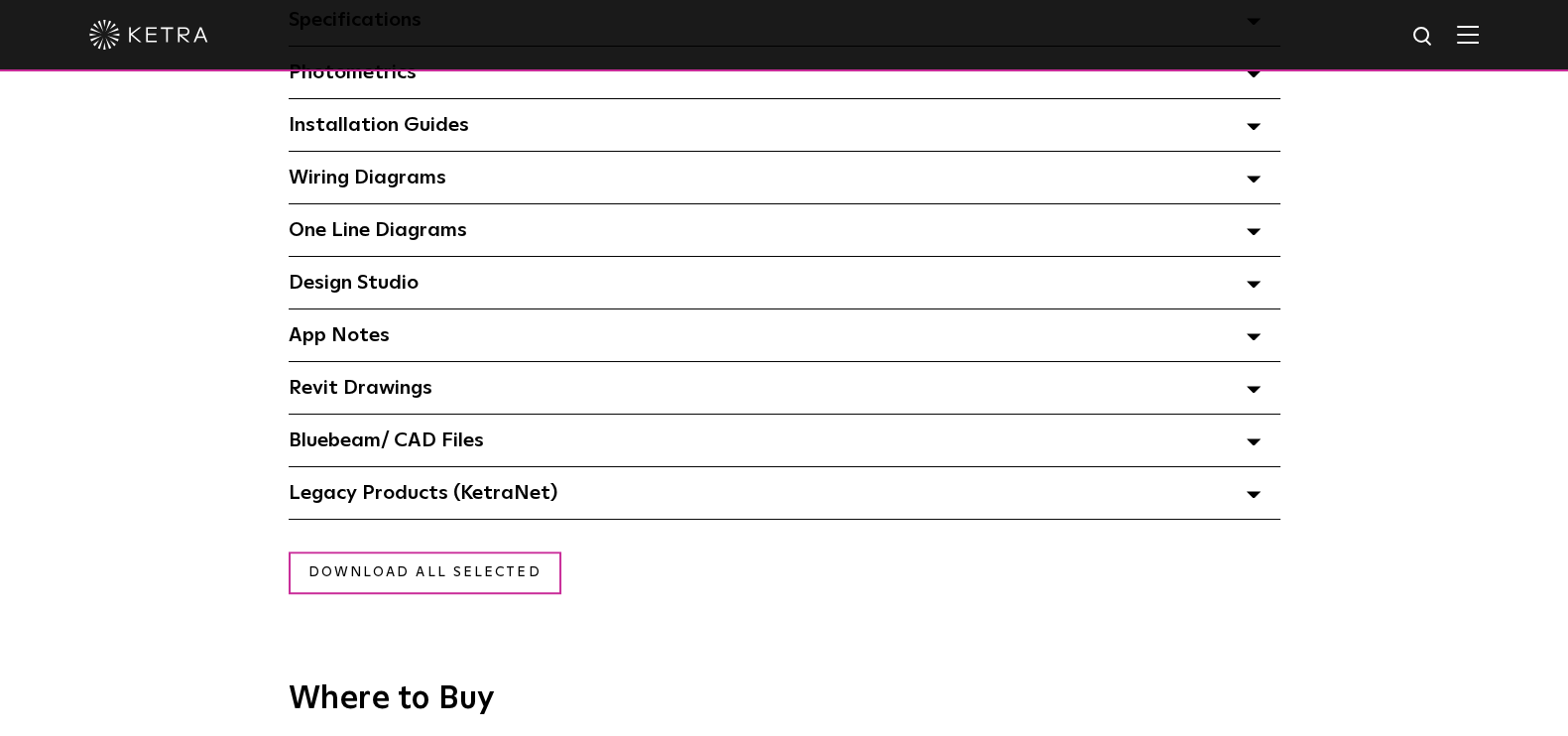 click at bounding box center [1254, 335] 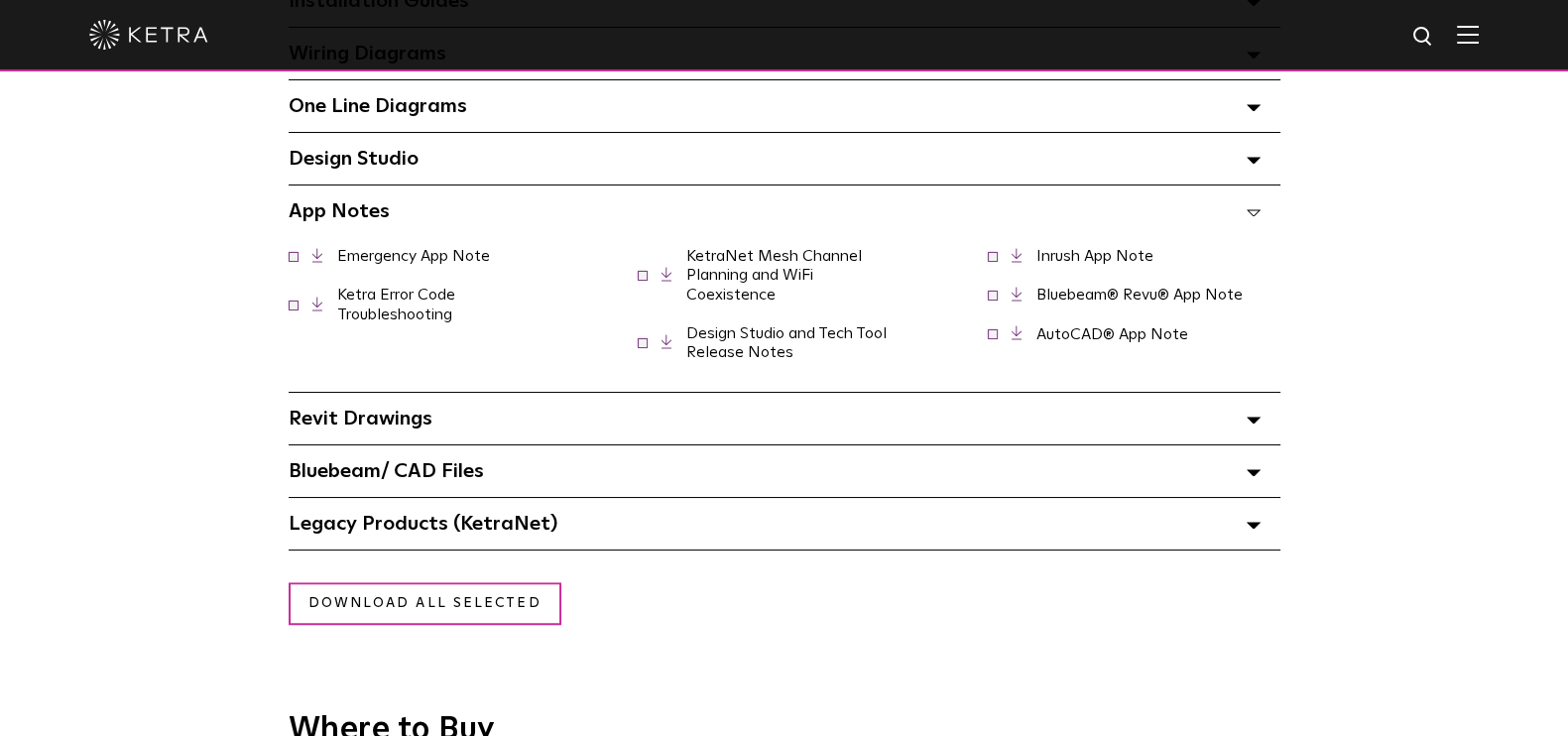 scroll, scrollTop: 1685, scrollLeft: 0, axis: vertical 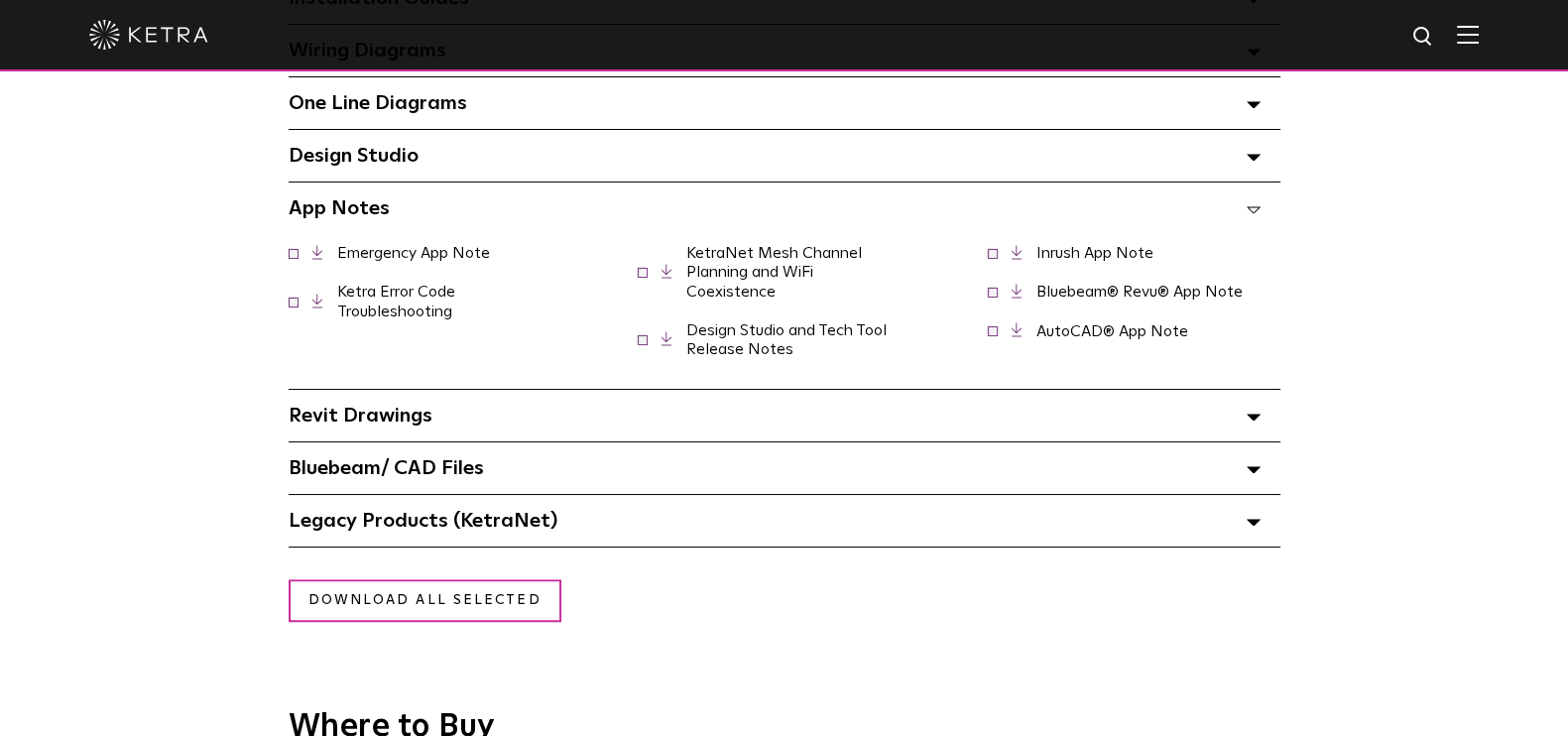 click 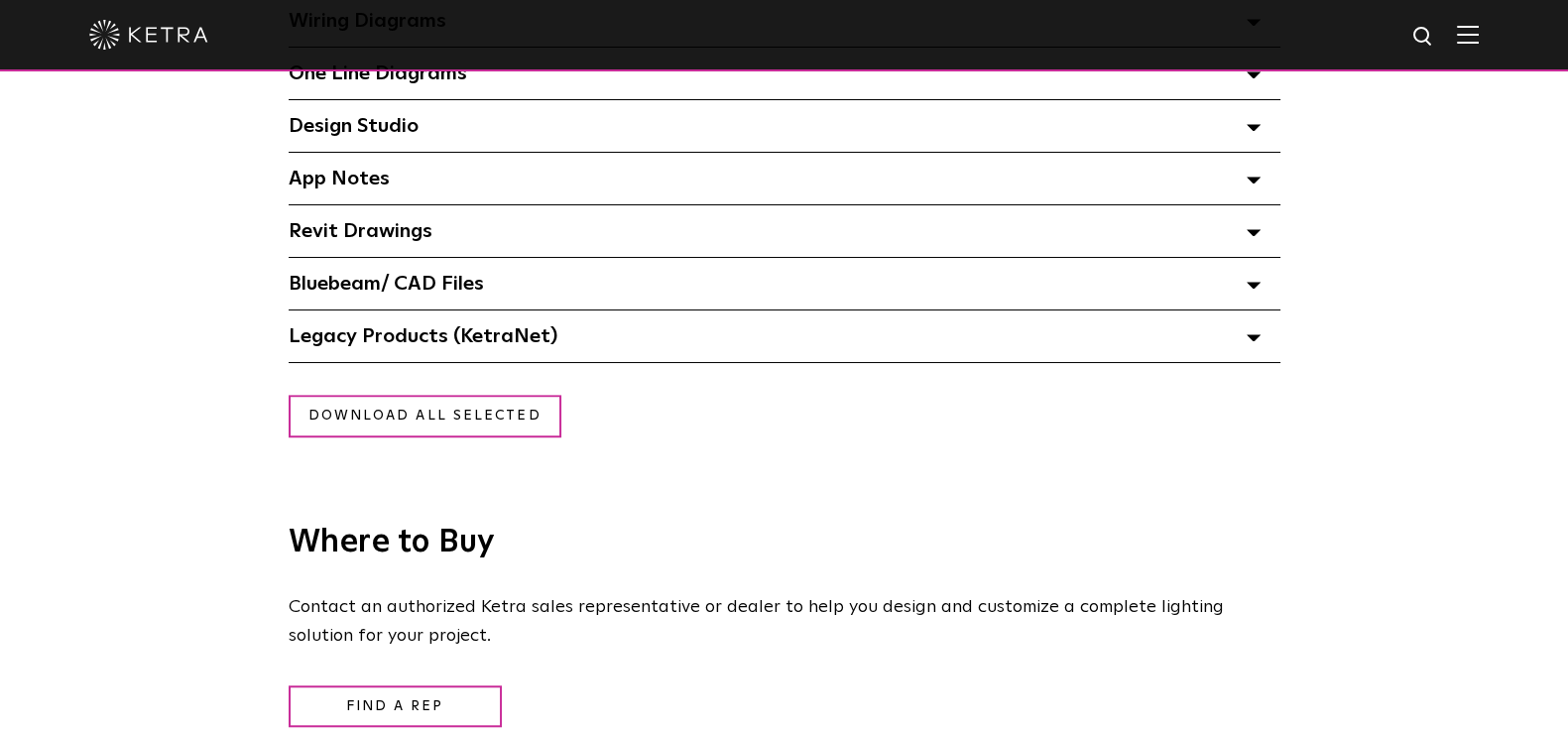 scroll, scrollTop: 1715, scrollLeft: 0, axis: vertical 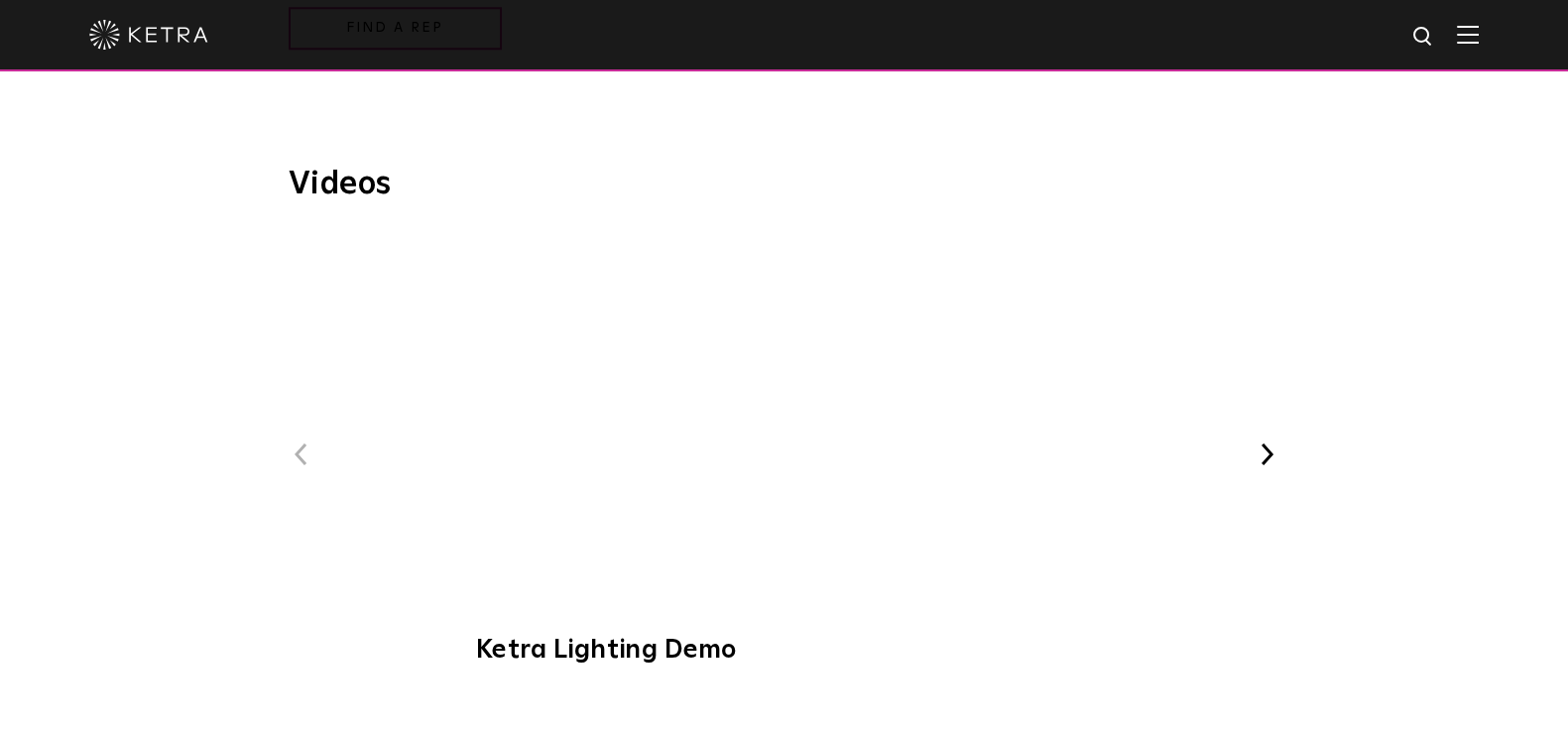click on "Next" at bounding box center (1267, 454) 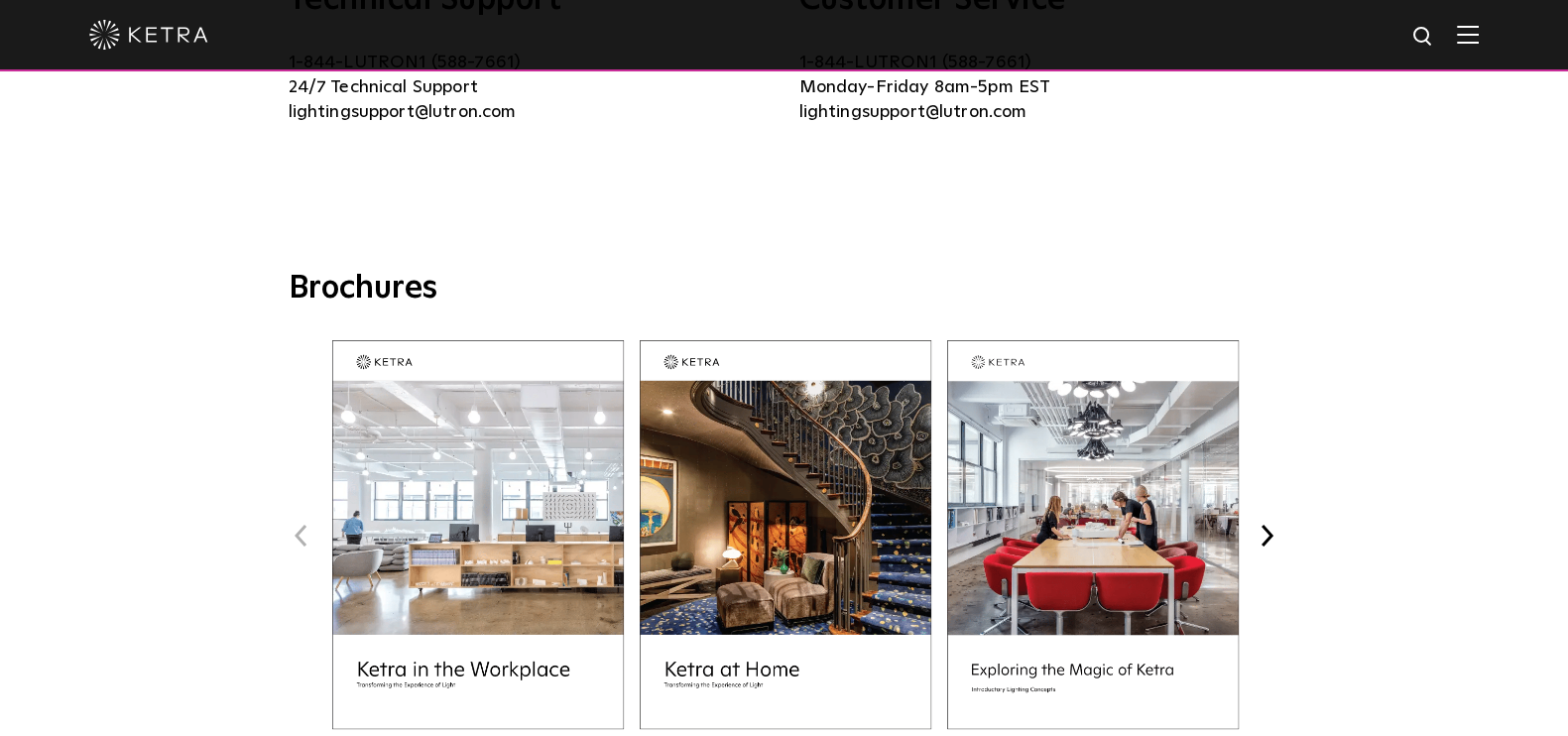 scroll, scrollTop: 0, scrollLeft: 0, axis: both 